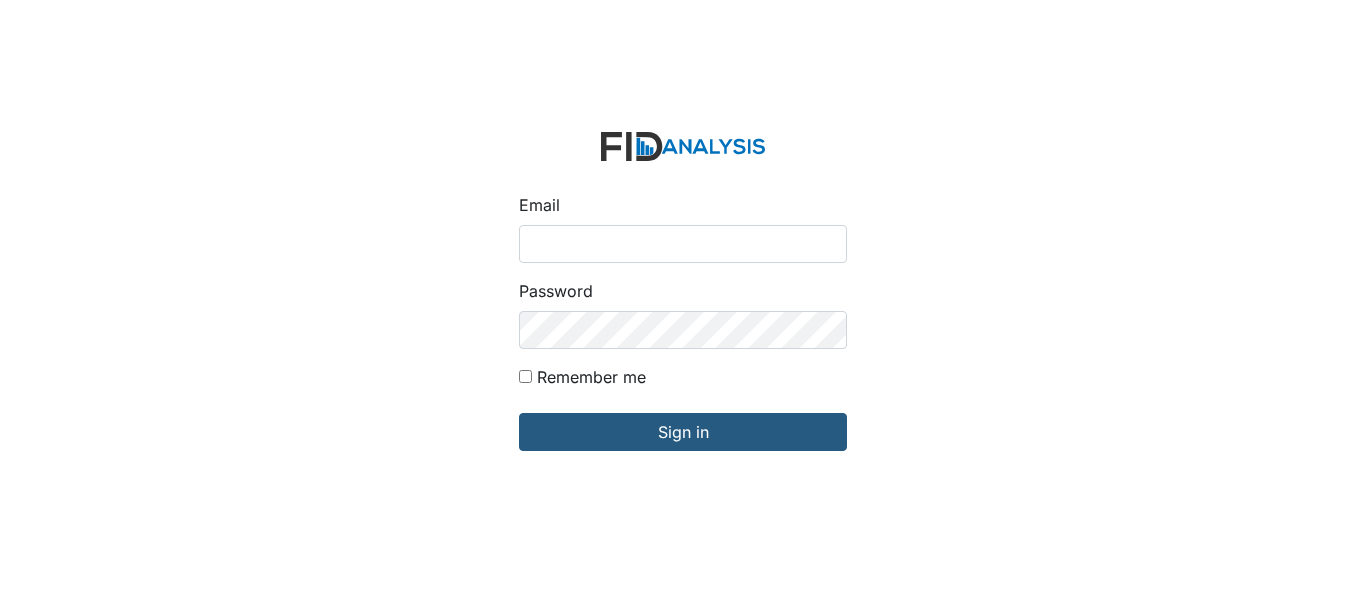 scroll, scrollTop: 0, scrollLeft: 0, axis: both 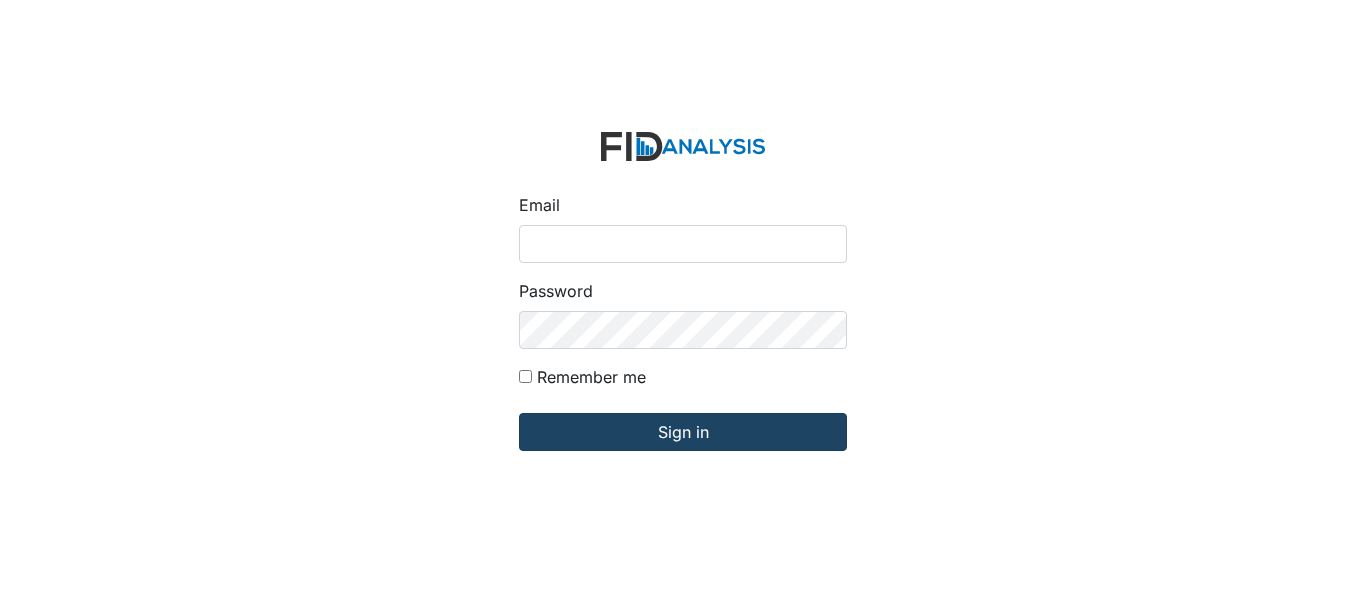 type on "[EMAIL]" 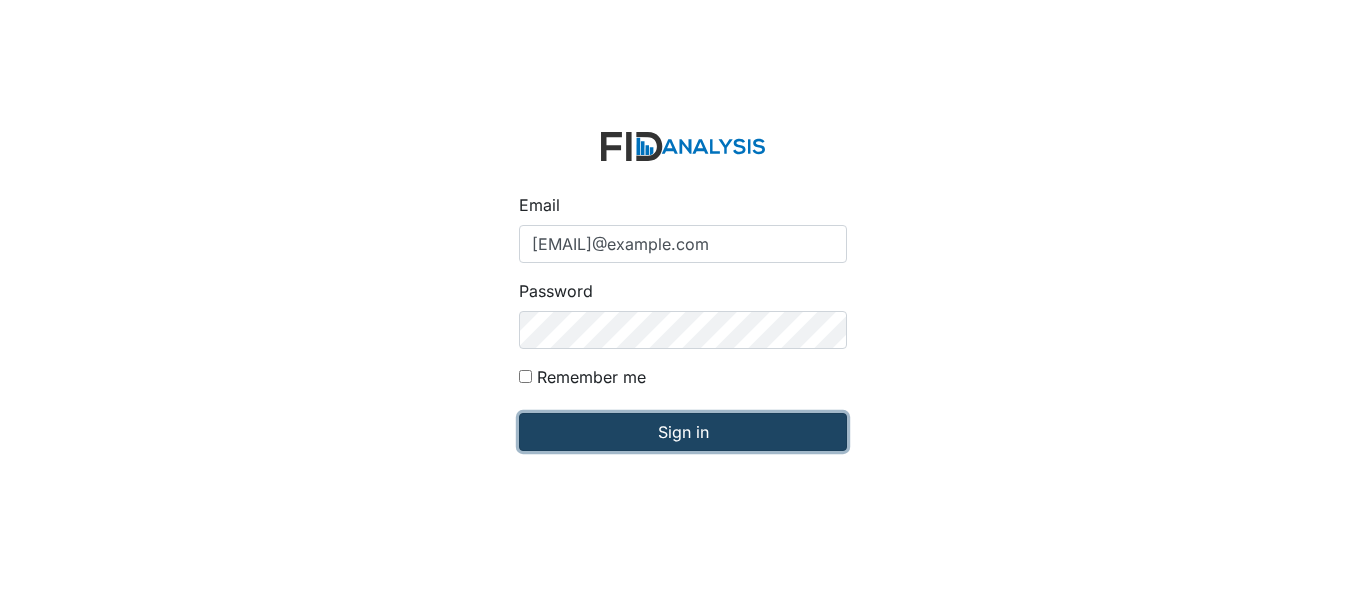 click on "Sign in" at bounding box center [683, 432] 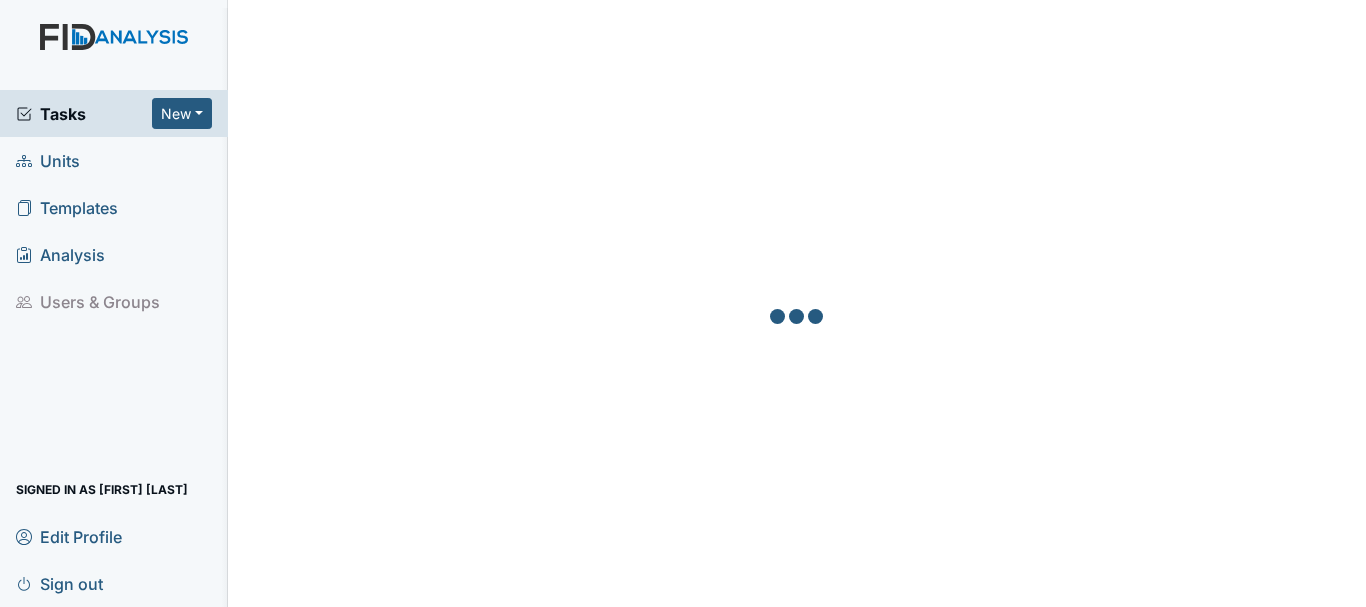 scroll, scrollTop: 0, scrollLeft: 0, axis: both 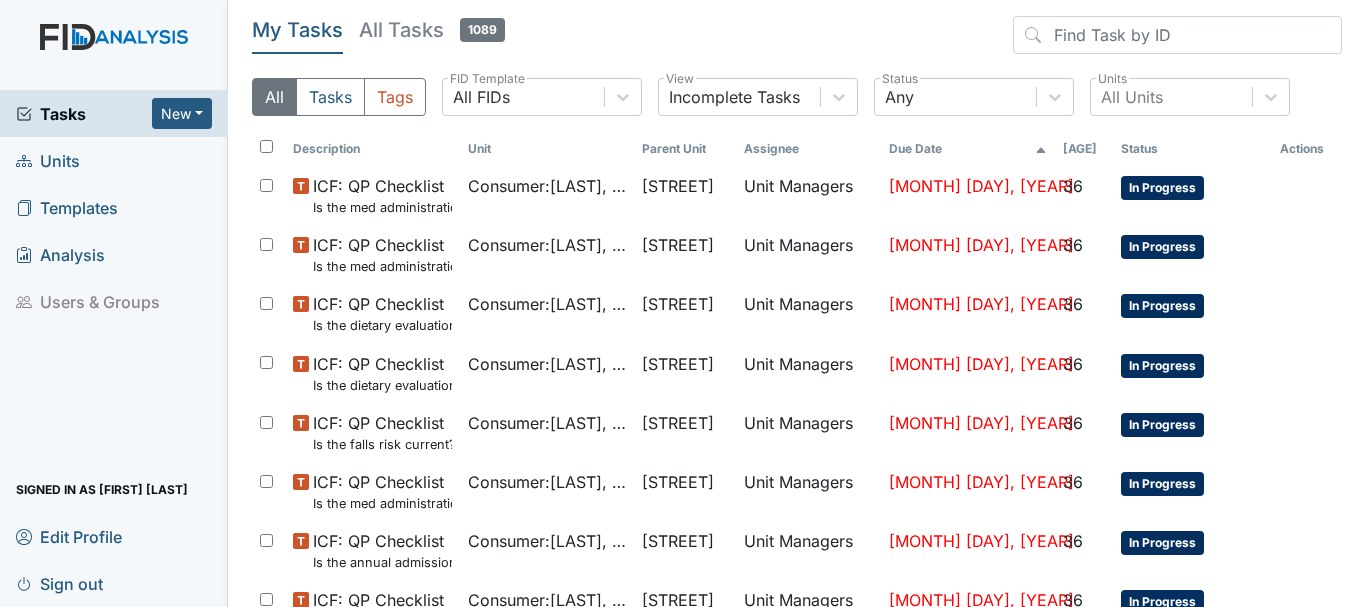 click on "Units" at bounding box center (114, 160) 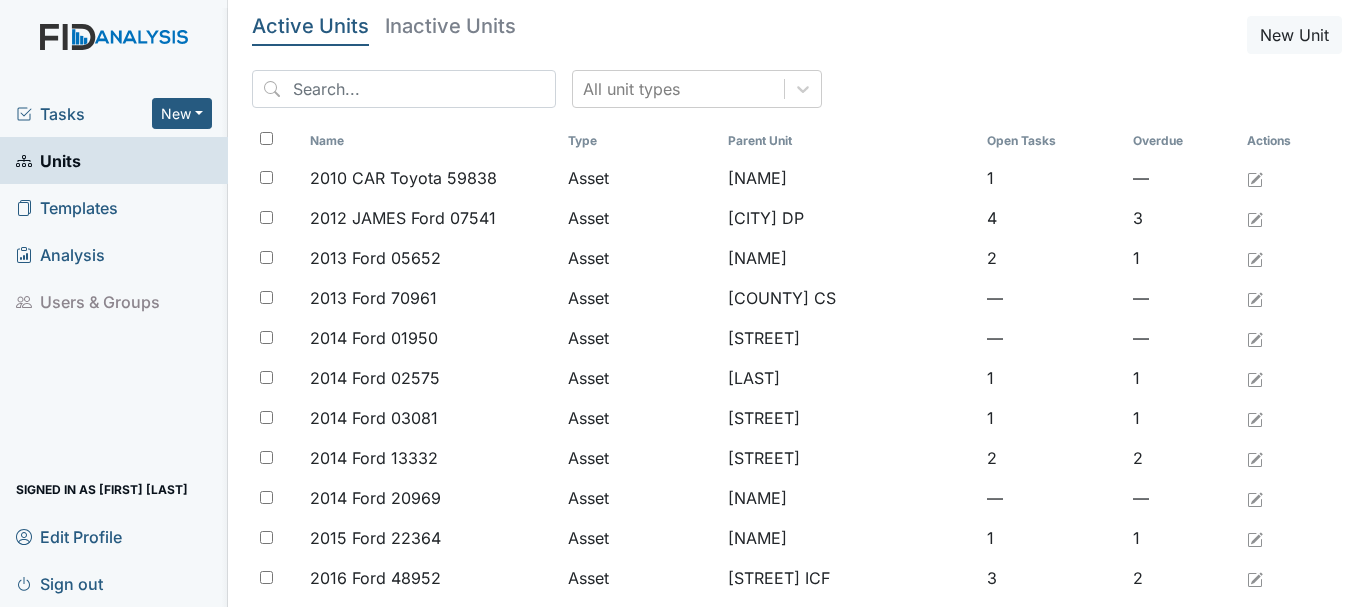 scroll, scrollTop: 0, scrollLeft: 0, axis: both 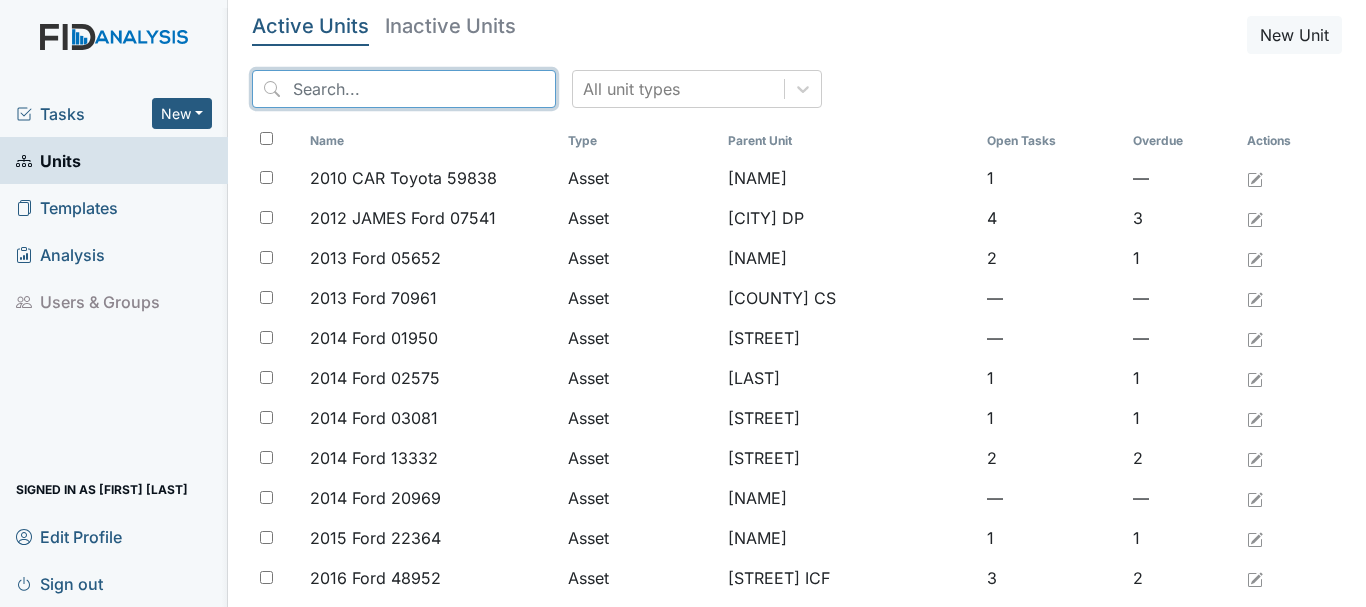 click at bounding box center (404, 89) 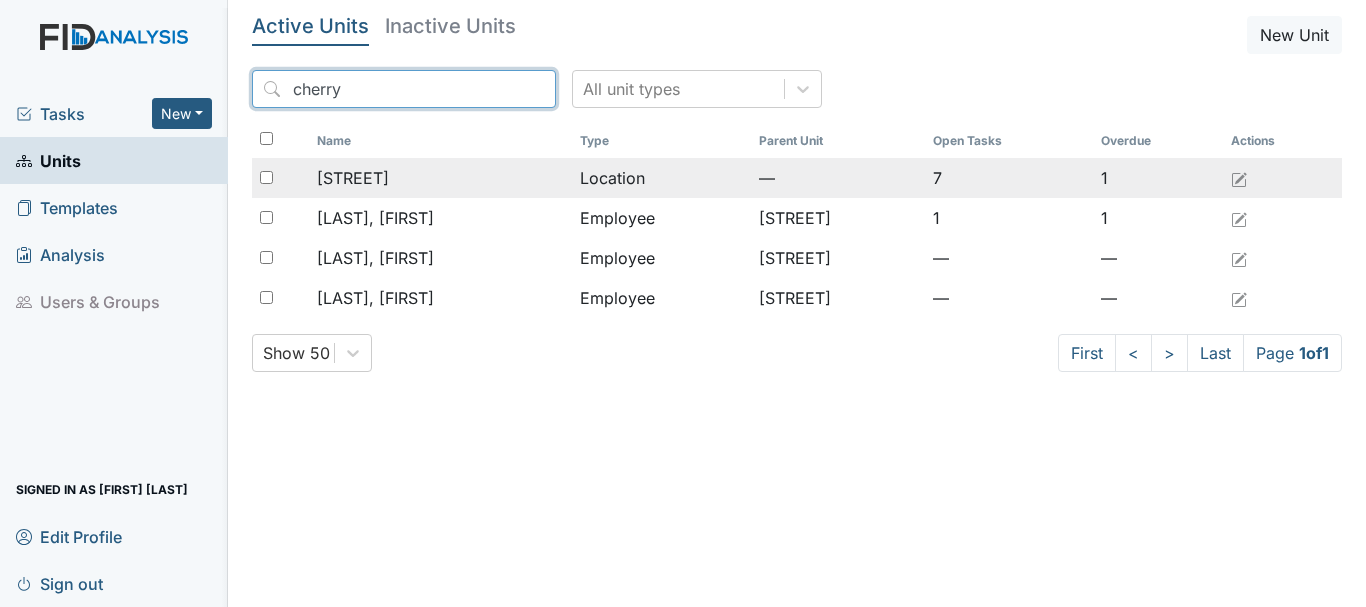 type on "cherry" 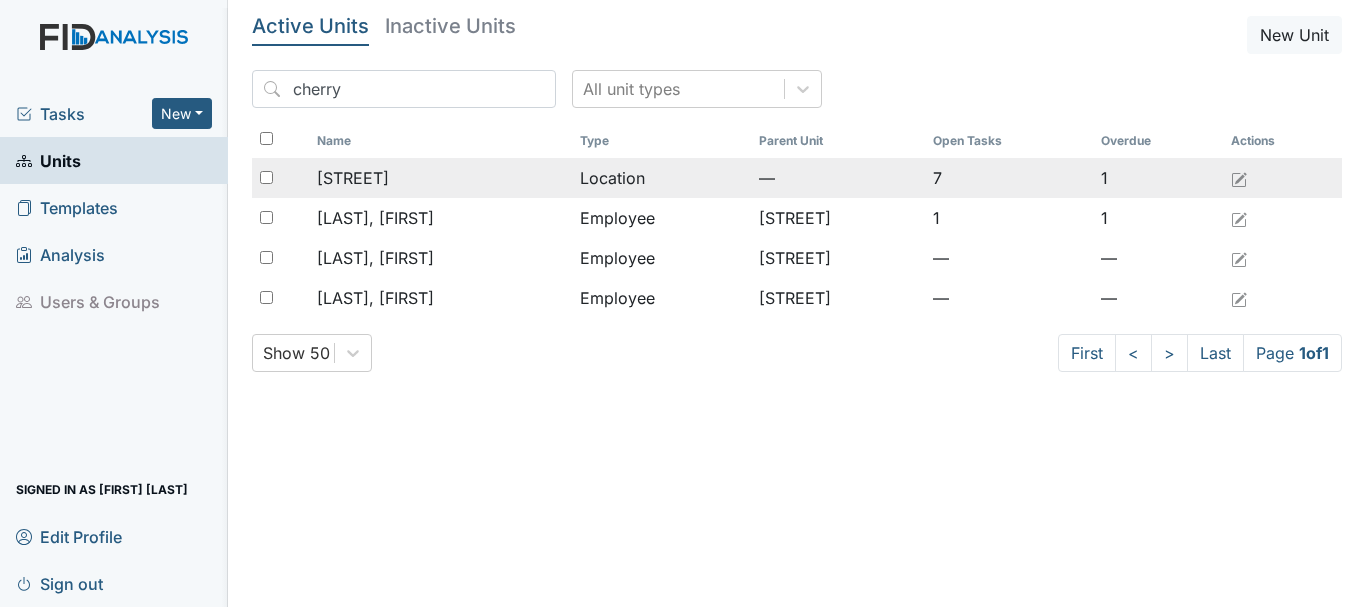 click on "[STREET]" at bounding box center (353, 178) 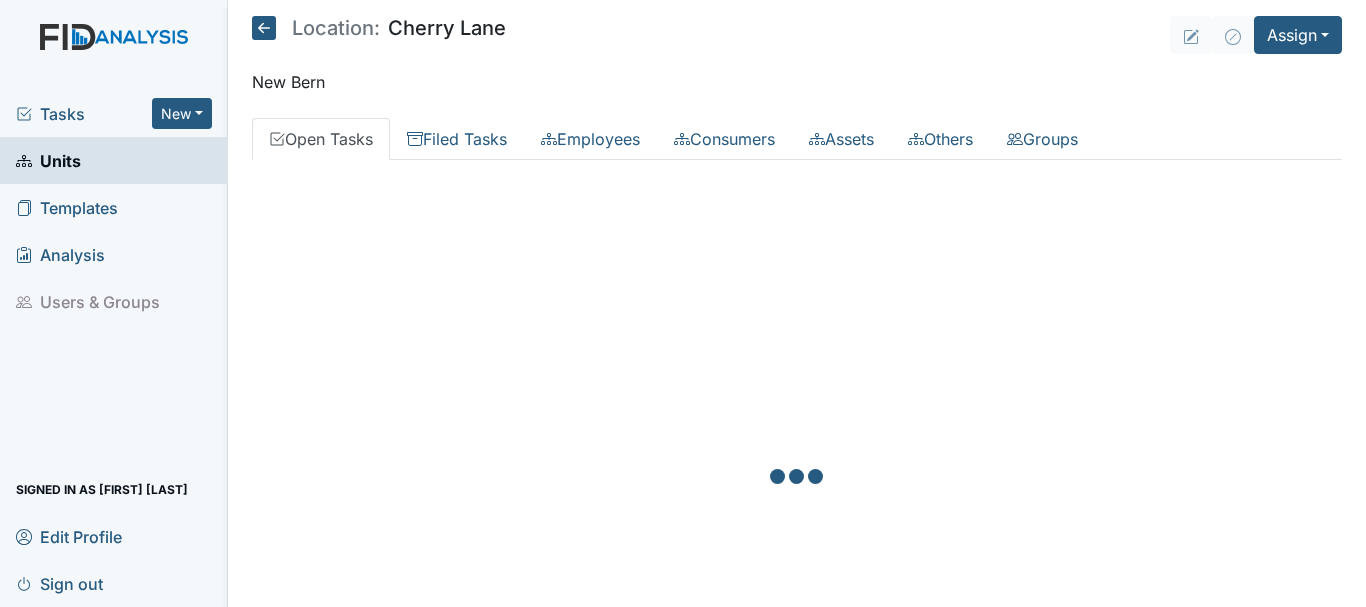 scroll, scrollTop: 0, scrollLeft: 0, axis: both 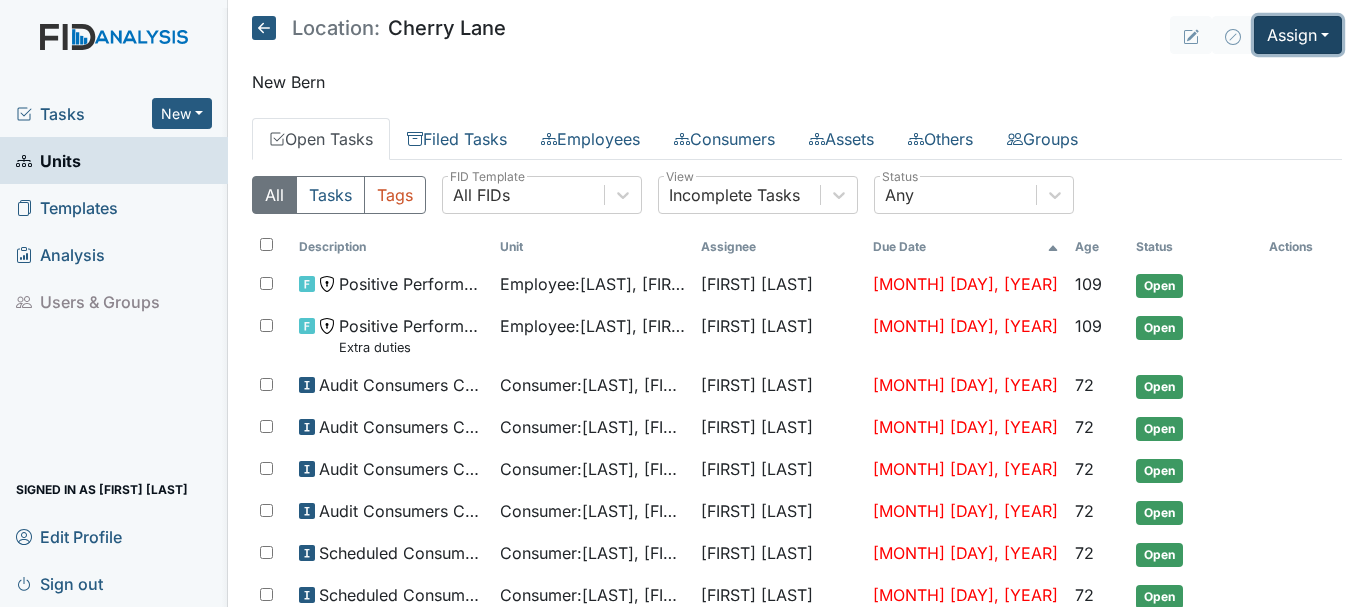 click on "Assign" at bounding box center [1298, 35] 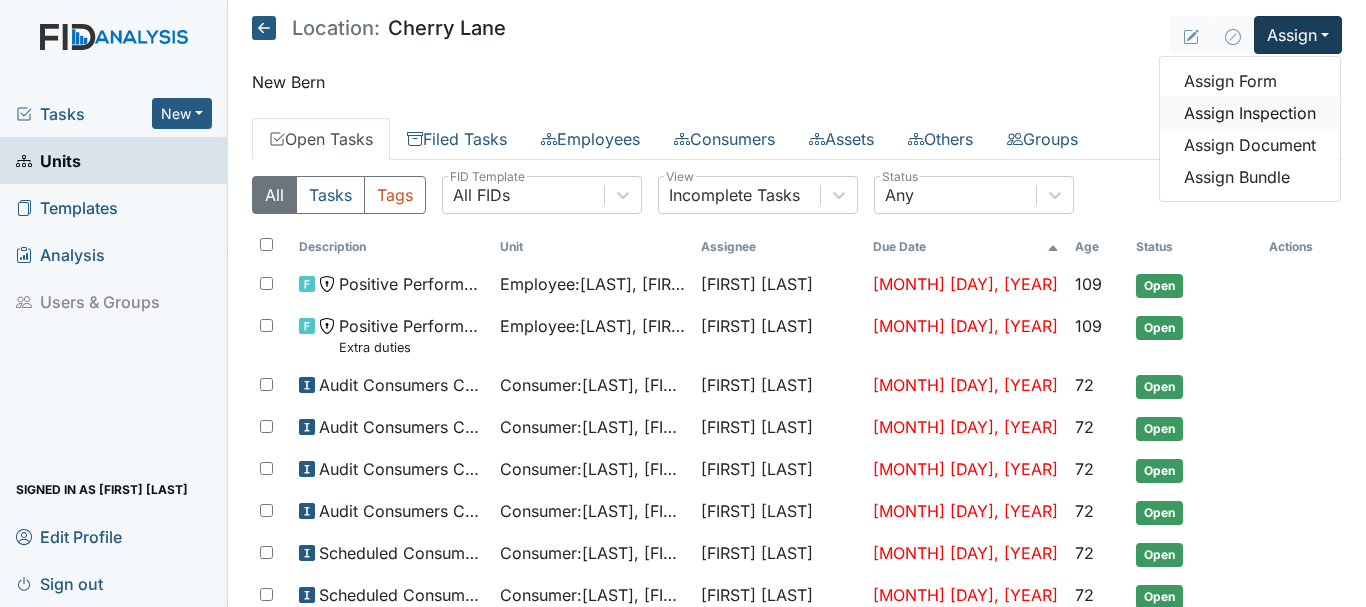 click on "Assign Inspection" at bounding box center (1250, 113) 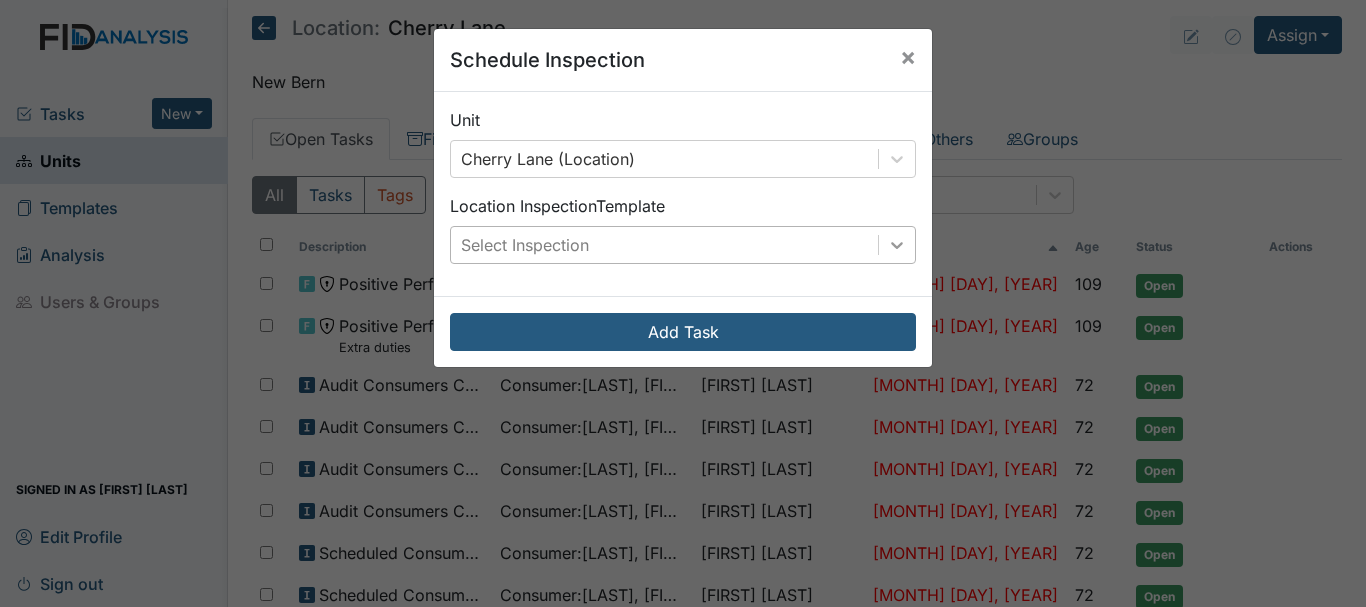 click 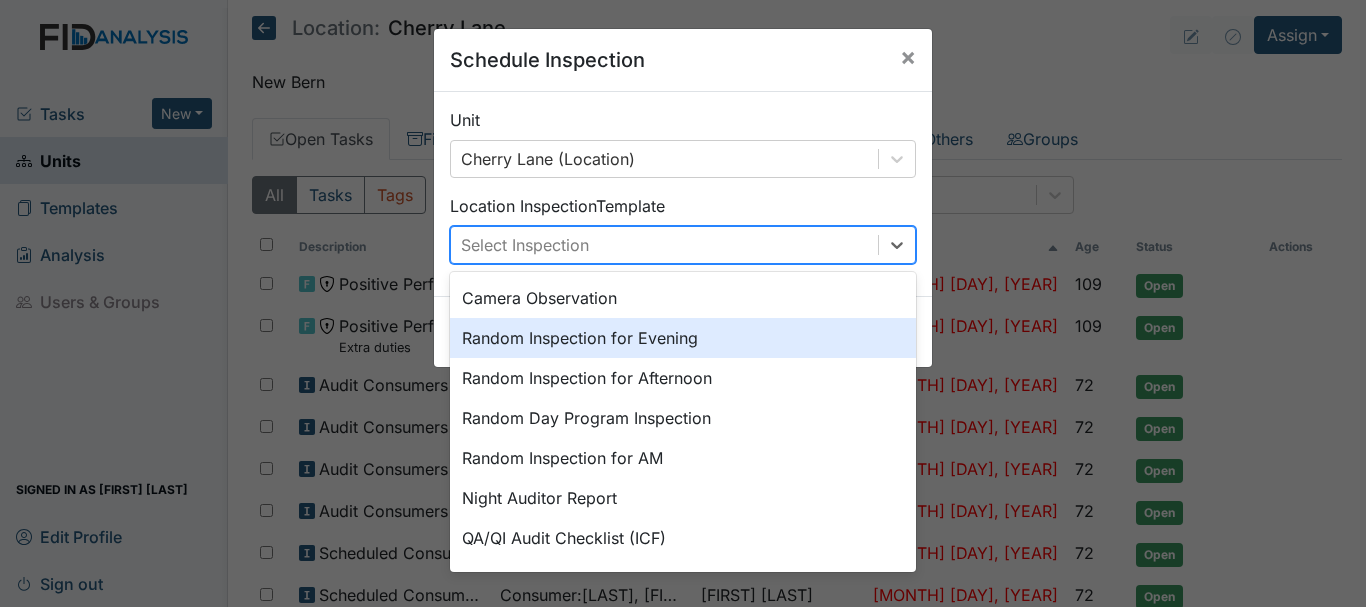 scroll, scrollTop: 345, scrollLeft: 0, axis: vertical 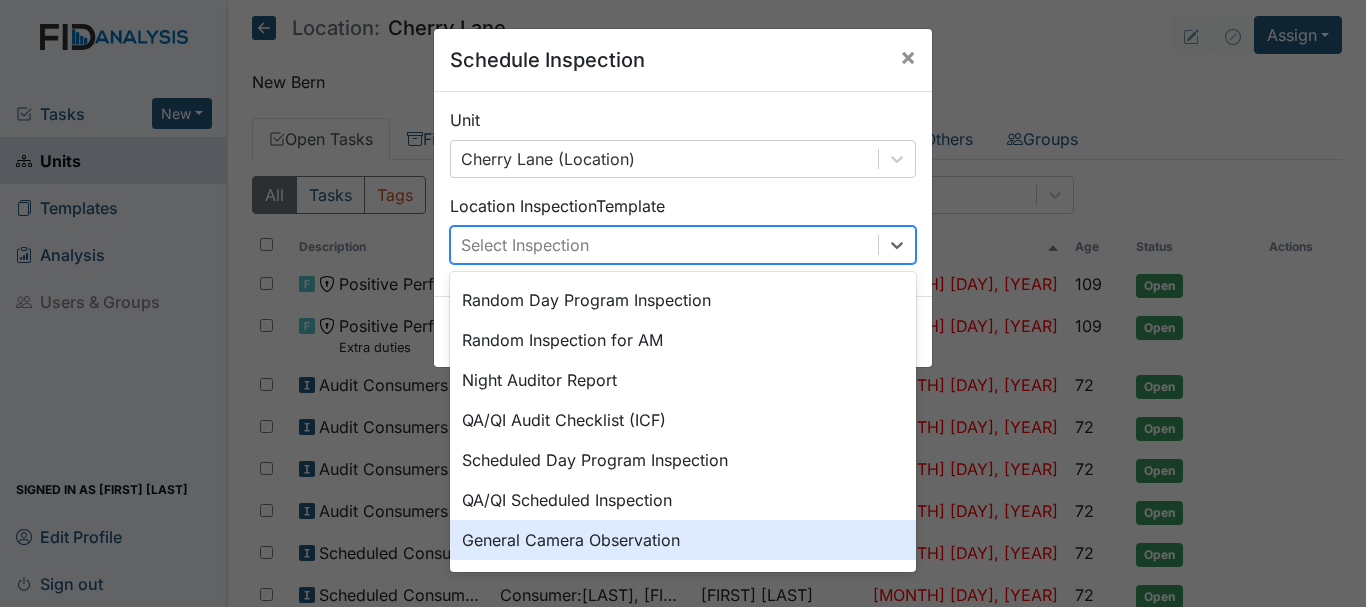 click on "General Camera Observation" at bounding box center [683, 540] 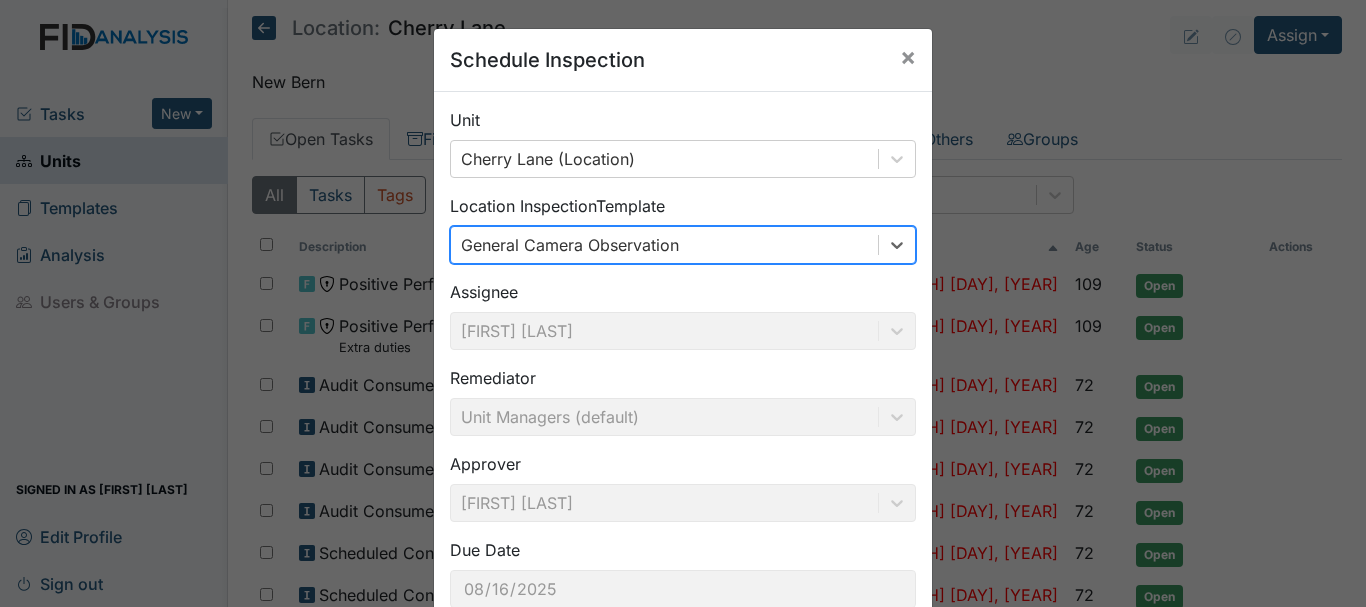 scroll, scrollTop: 133, scrollLeft: 0, axis: vertical 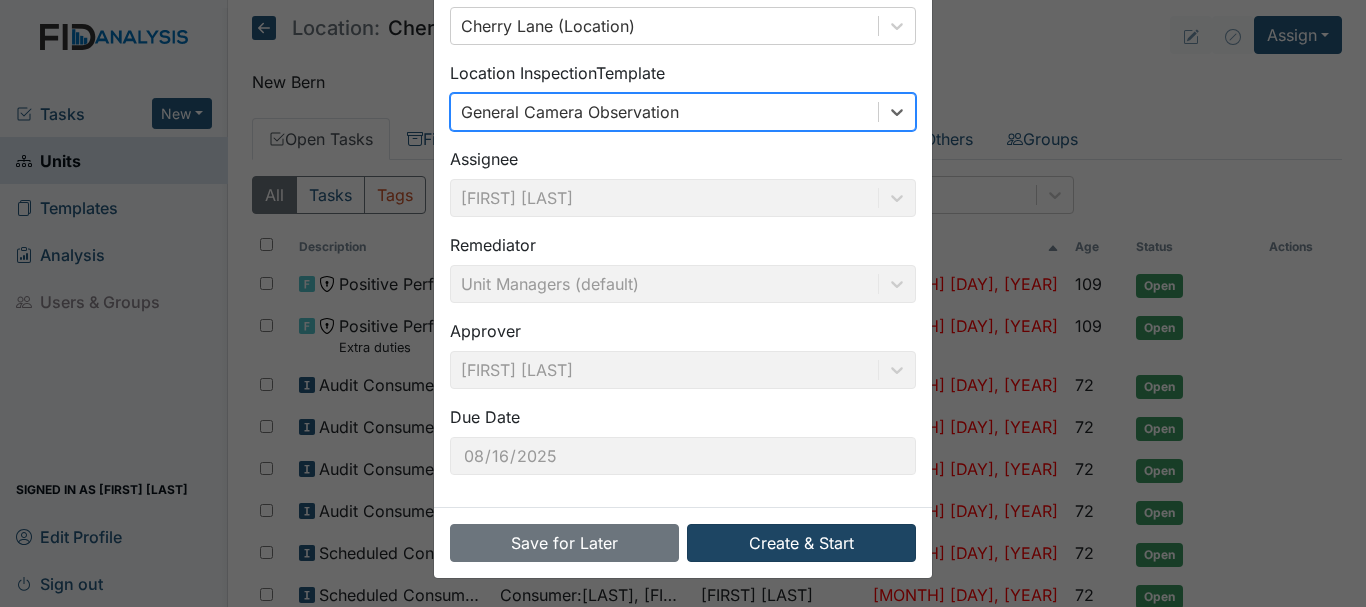 click on "Create & Start" at bounding box center [801, 543] 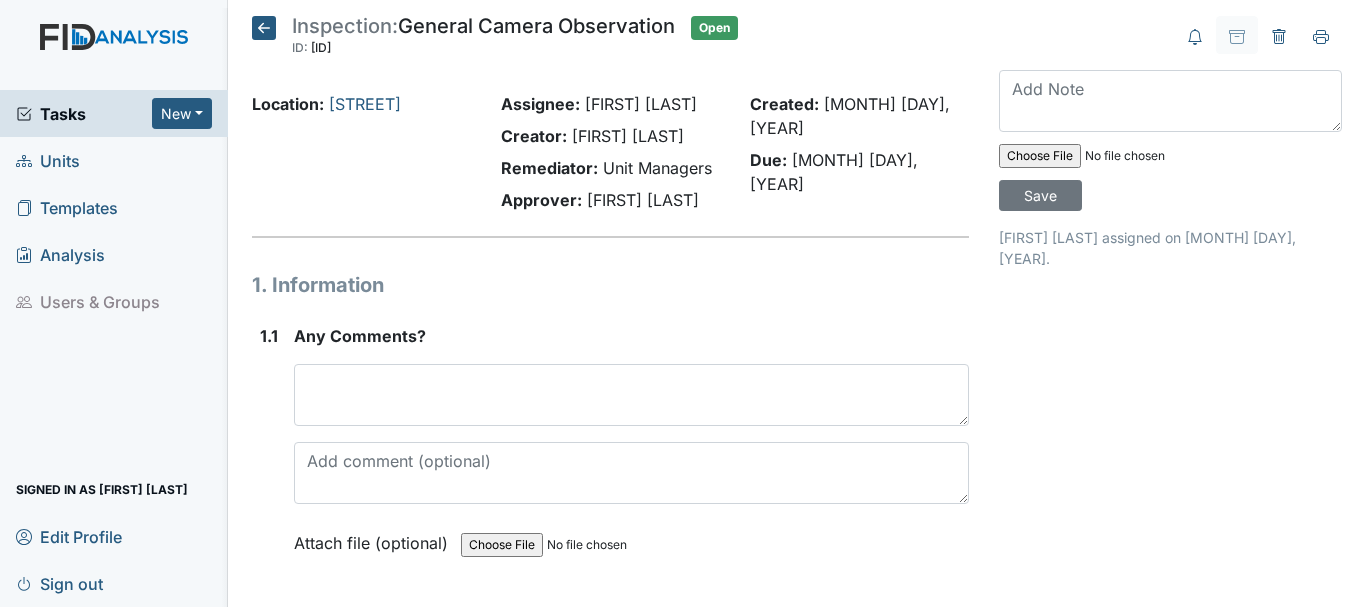 scroll, scrollTop: 0, scrollLeft: 0, axis: both 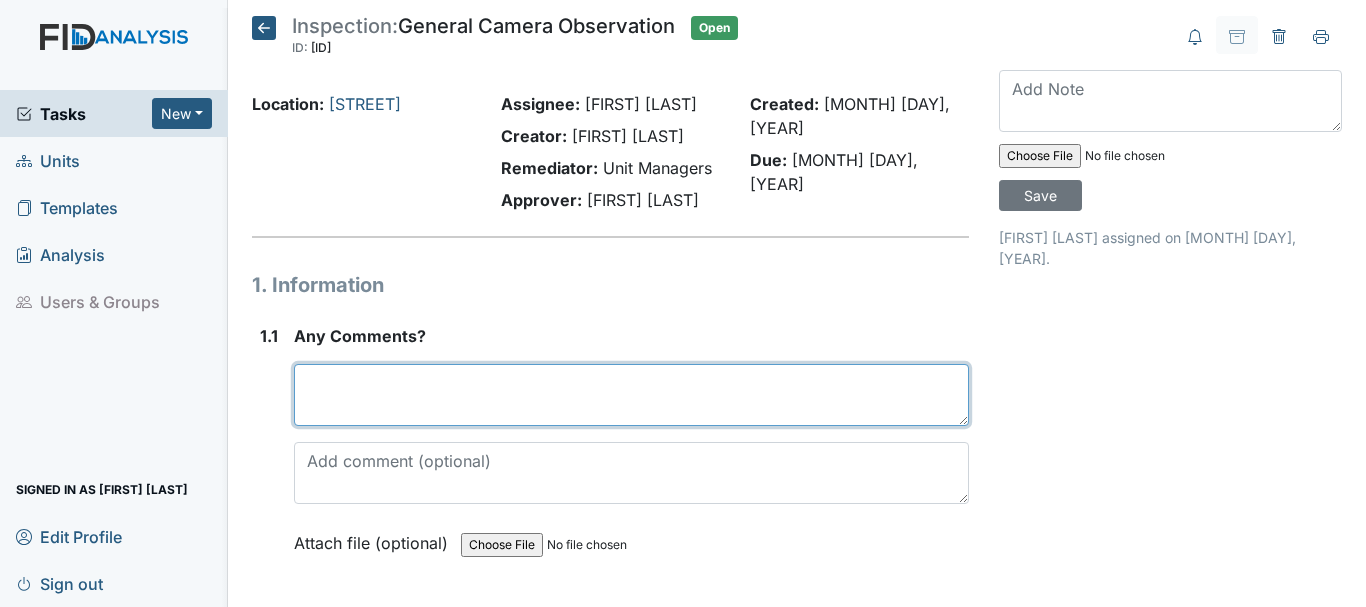 click at bounding box center [631, 395] 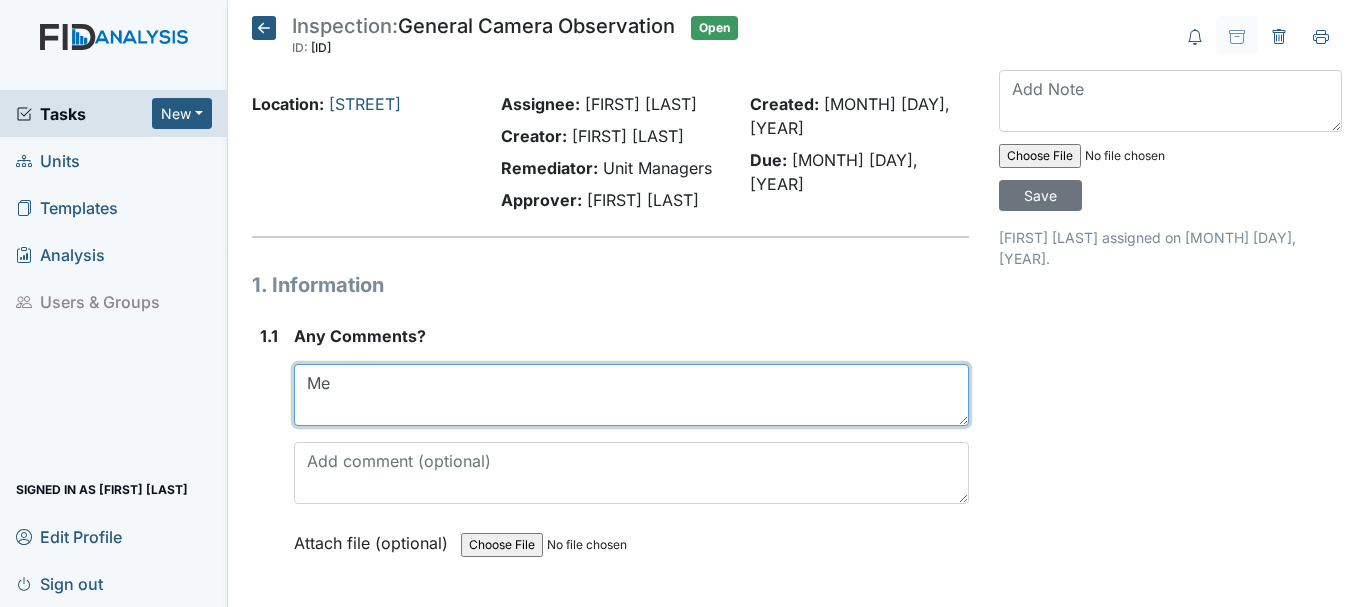 type on "M" 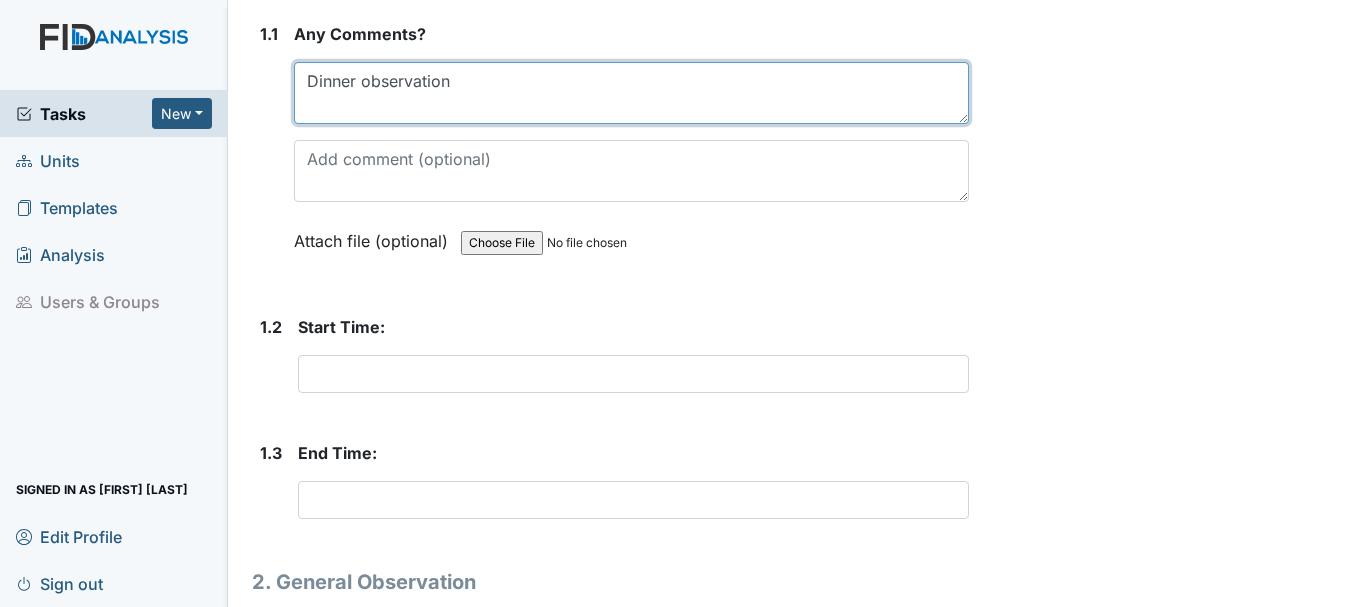 scroll, scrollTop: 303, scrollLeft: 0, axis: vertical 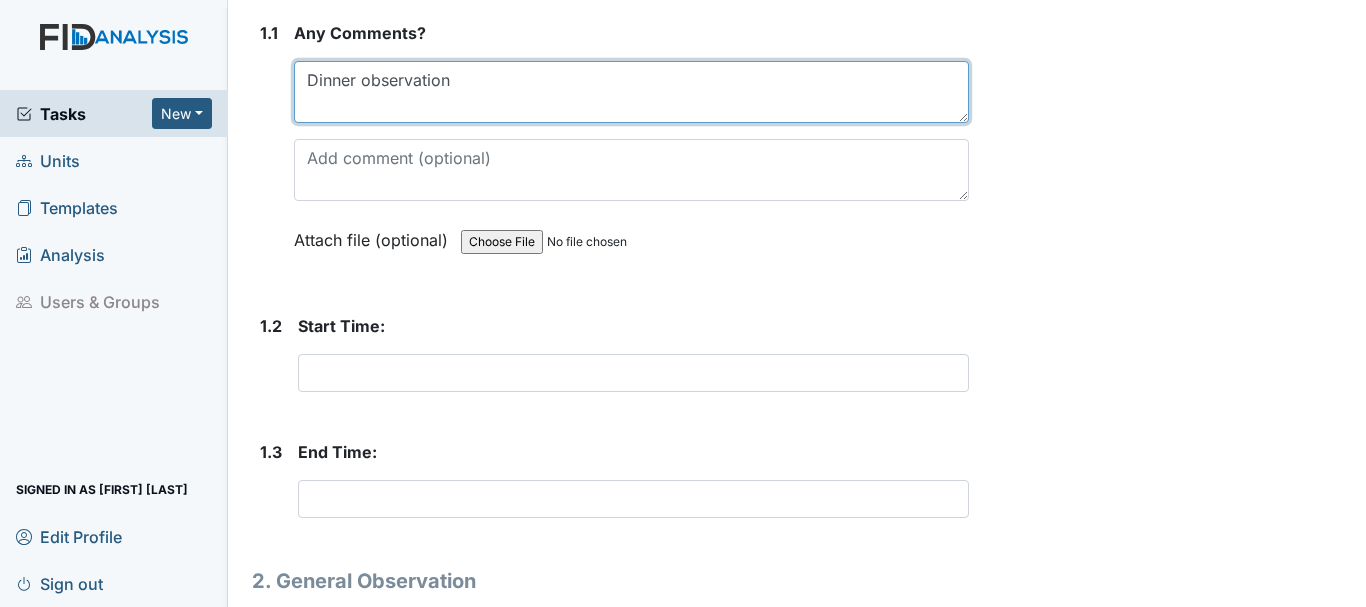 type on "Dinner observation" 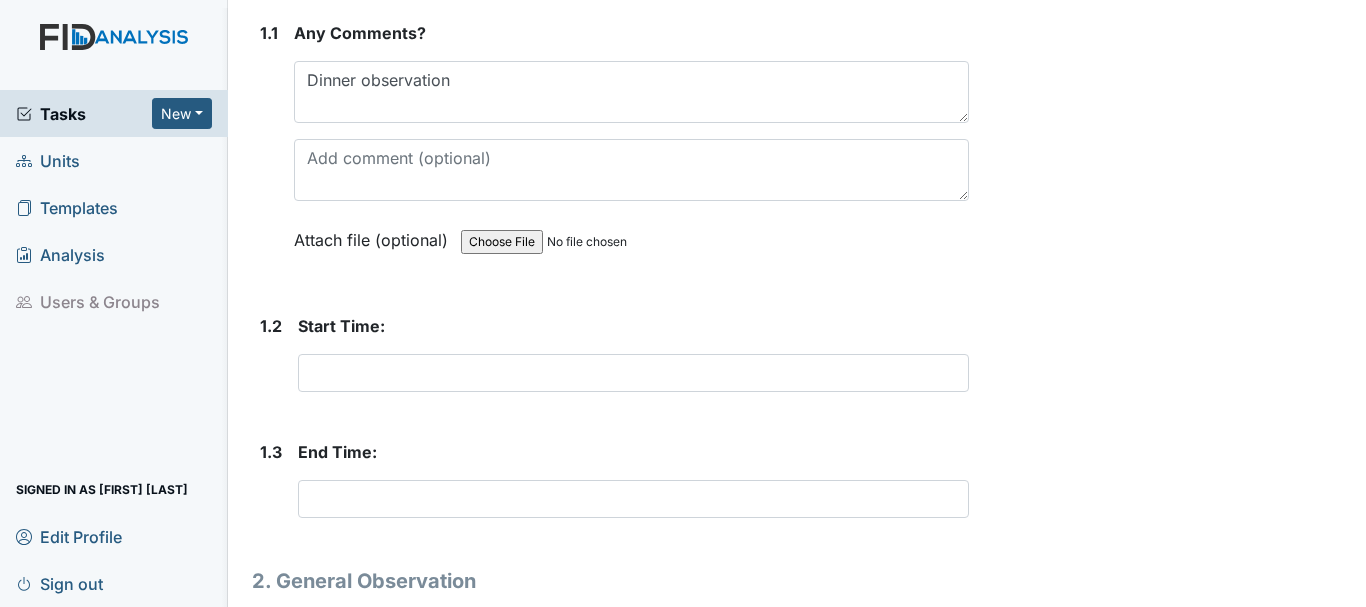 click at bounding box center (633, 373) 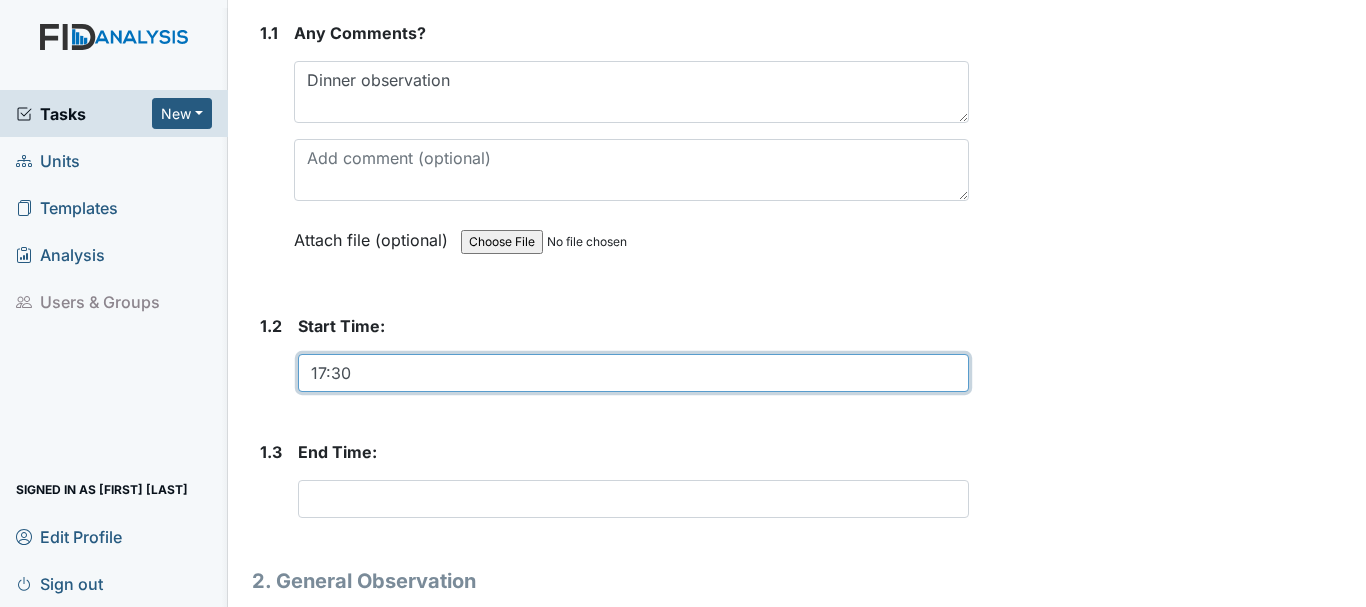 type on "17:30" 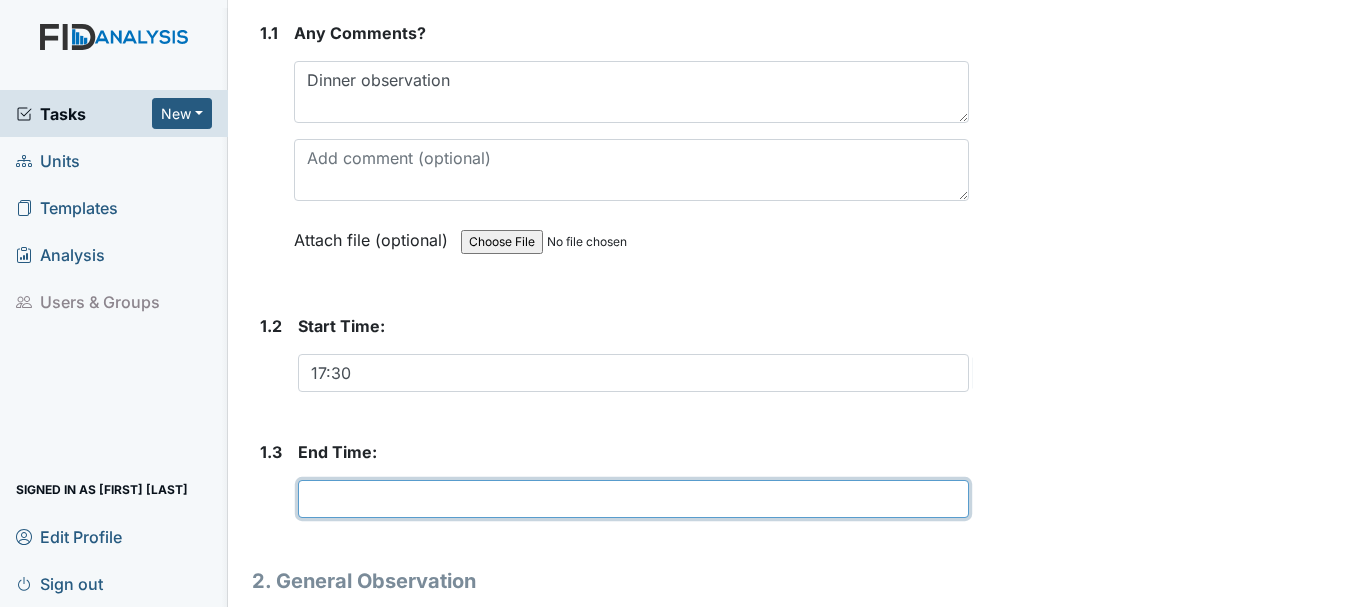 click at bounding box center (633, 499) 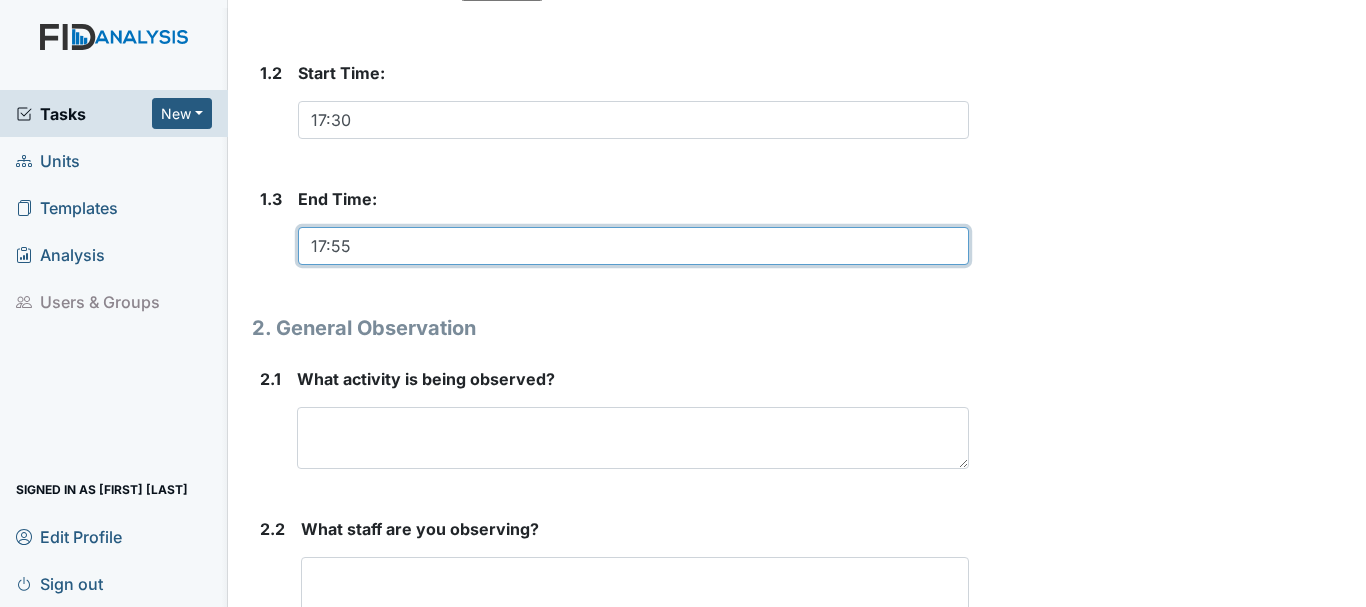 scroll, scrollTop: 596, scrollLeft: 0, axis: vertical 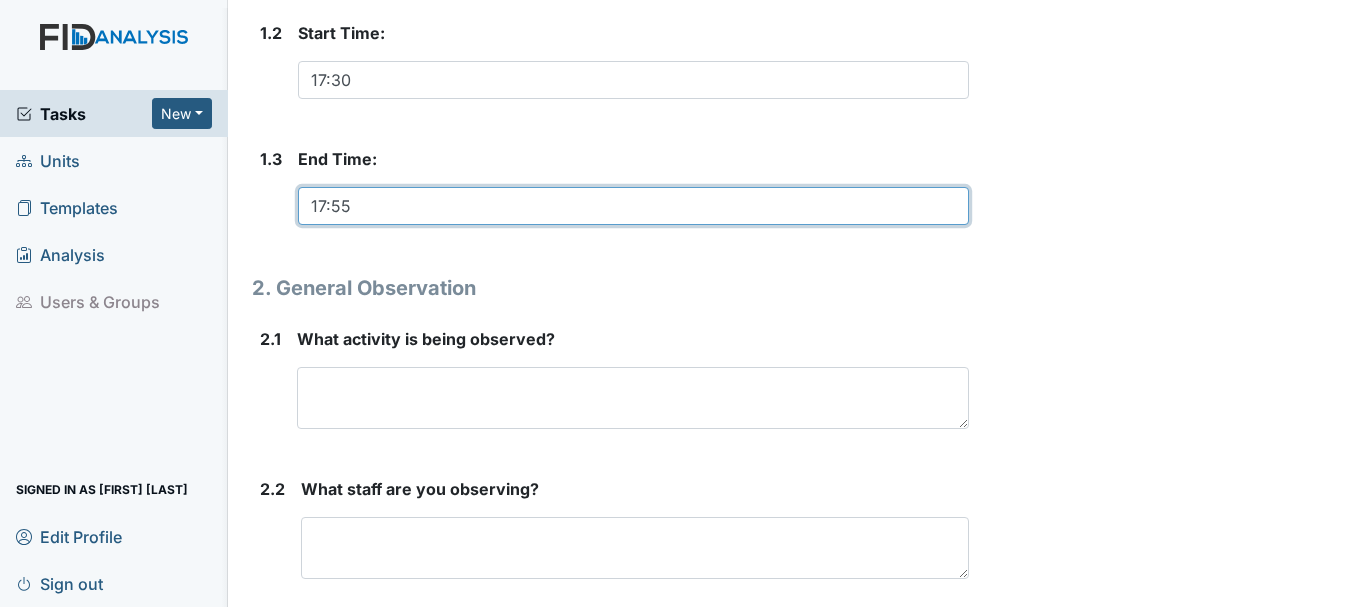 type on "17:55" 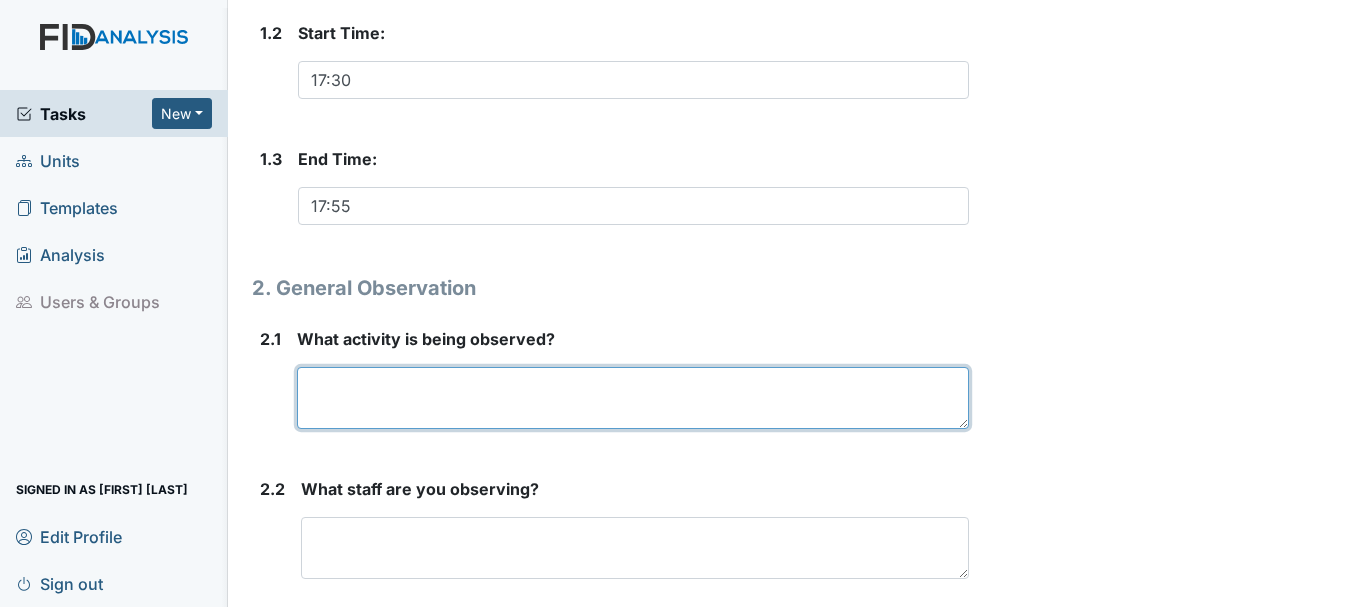 click at bounding box center [633, 398] 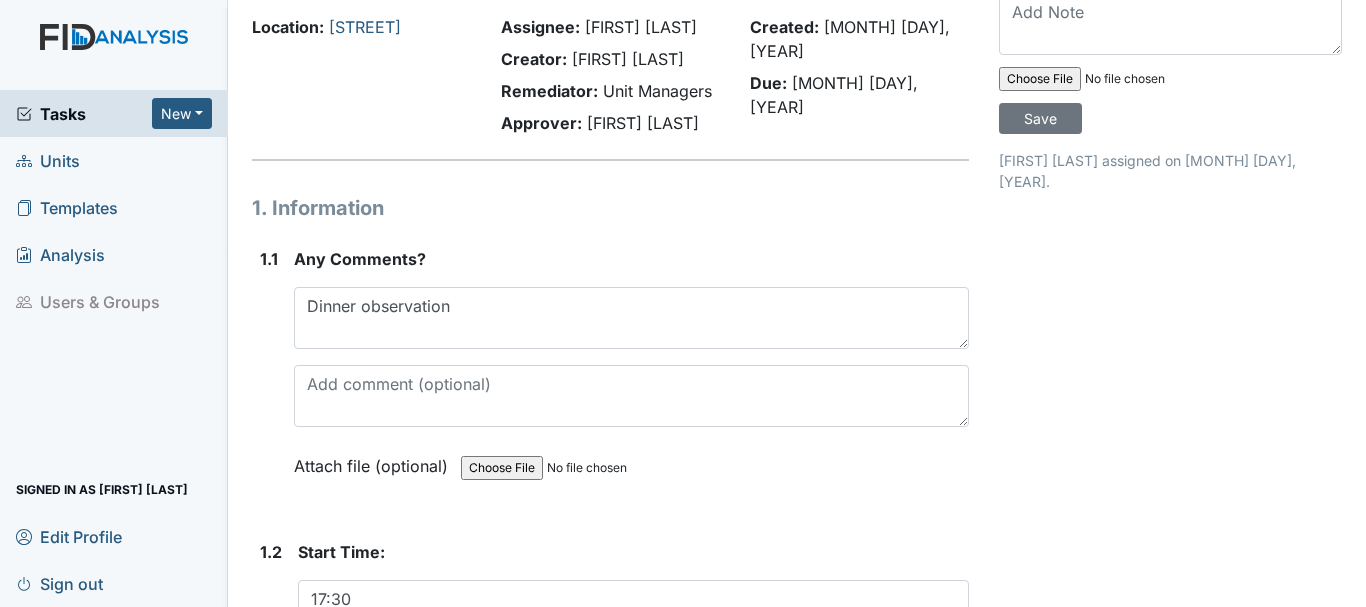 scroll, scrollTop: 74, scrollLeft: 0, axis: vertical 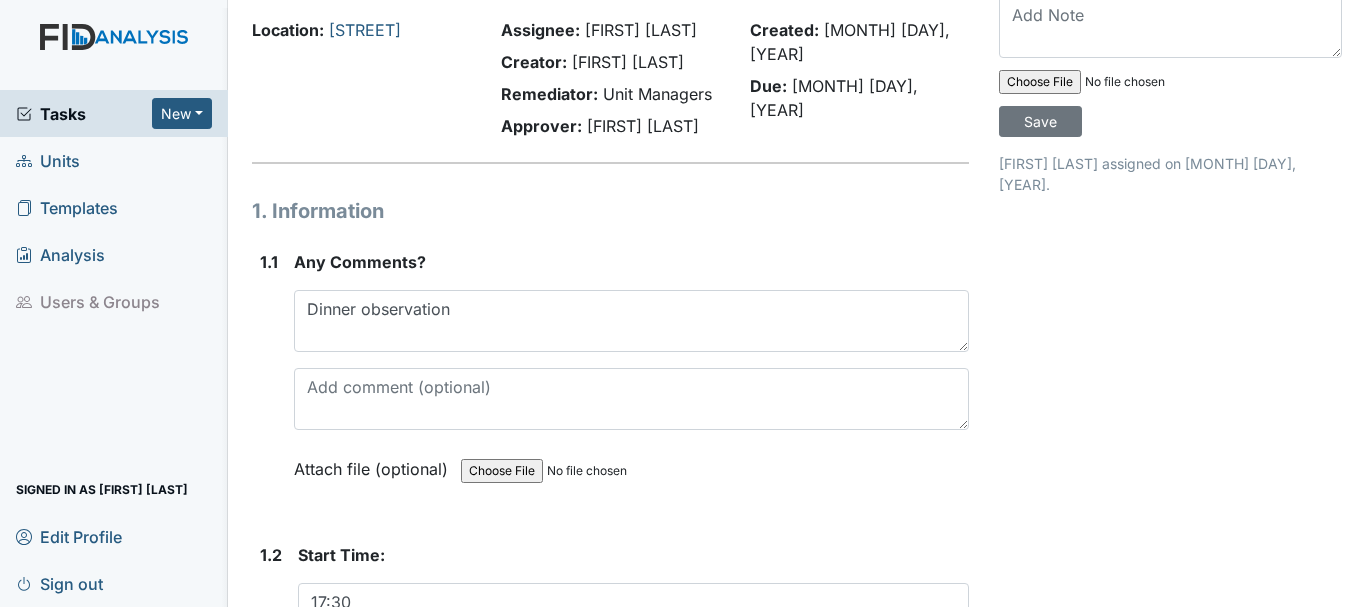 type on "Dinner observation" 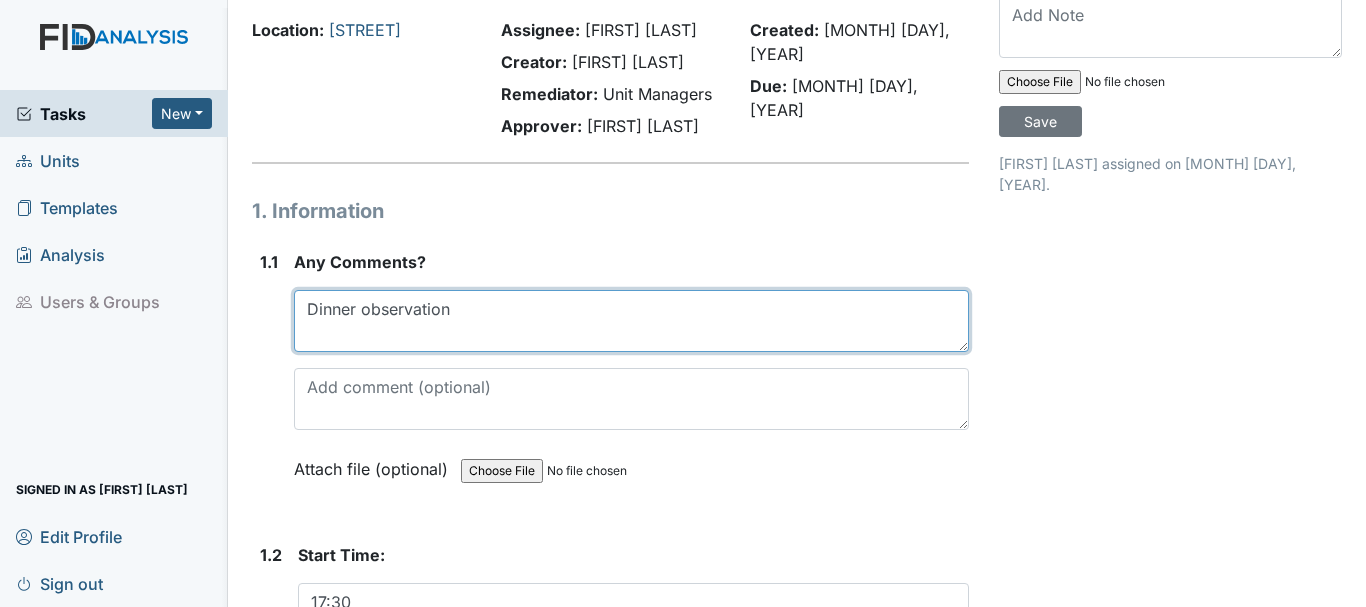 click on "Dinner observation" at bounding box center [631, 321] 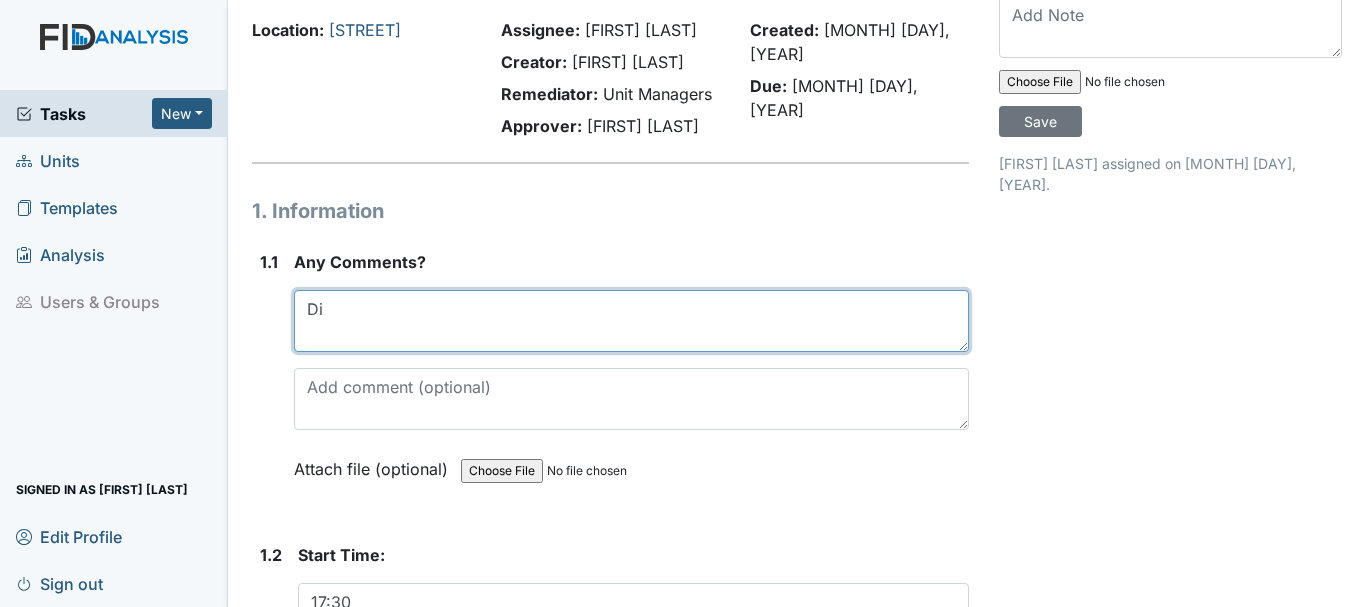 type on "D" 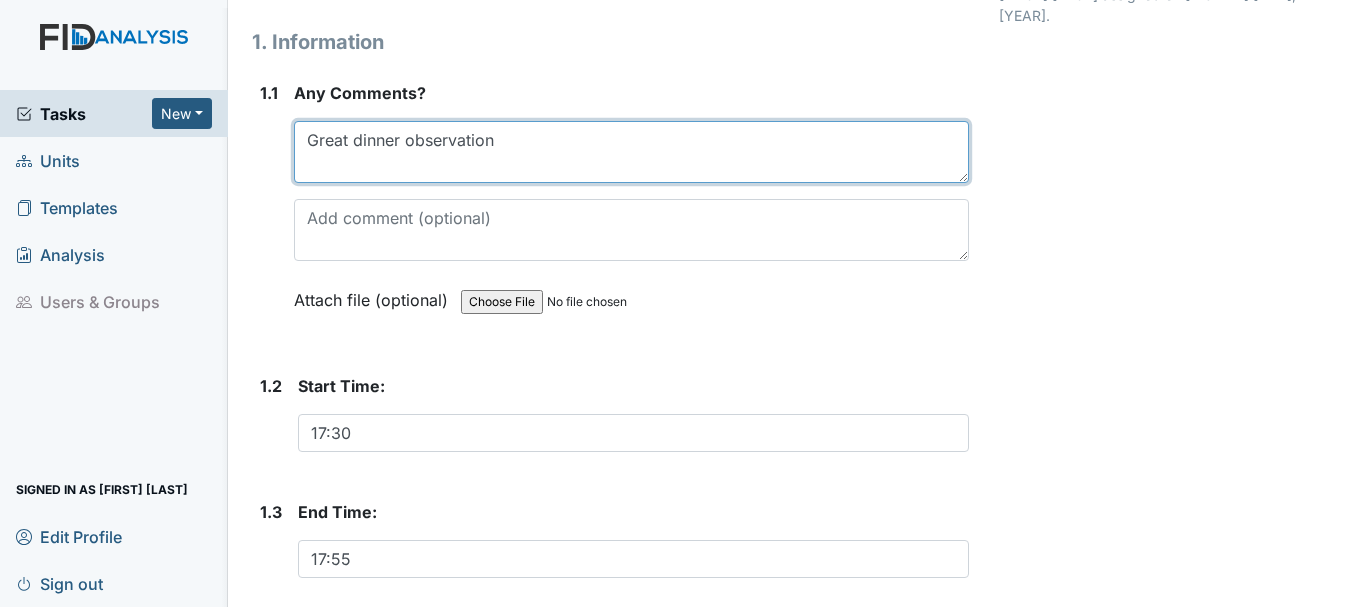 scroll, scrollTop: 244, scrollLeft: 0, axis: vertical 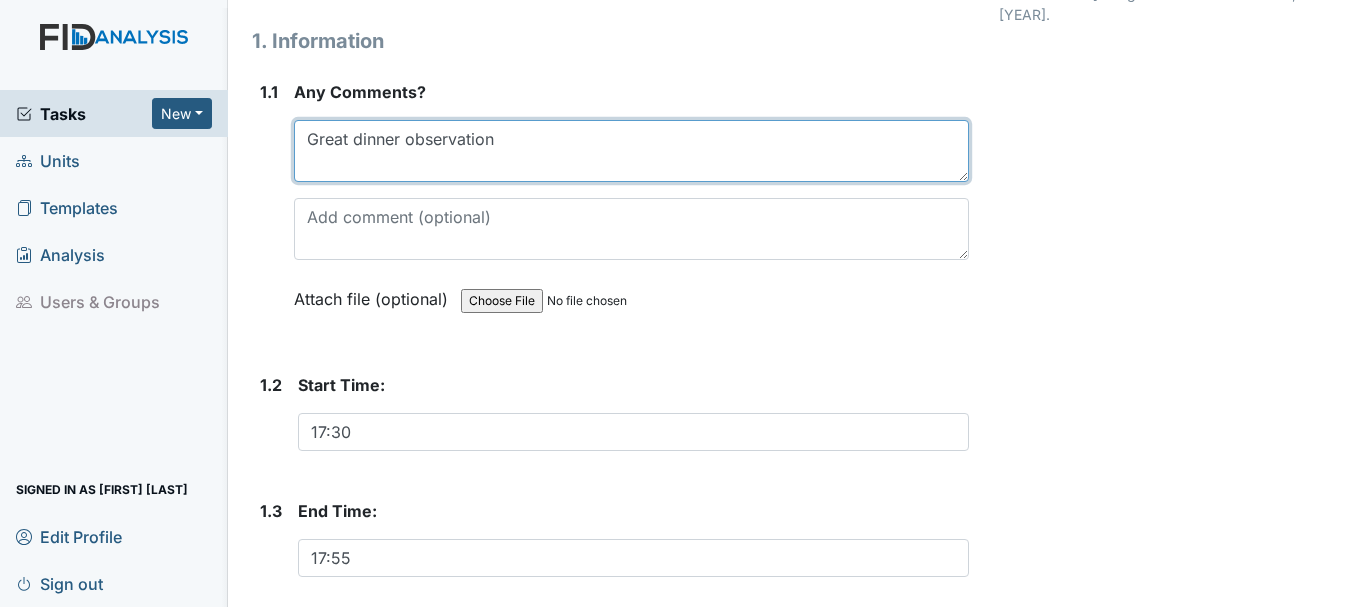 click on "Great dinner observation" at bounding box center (631, 151) 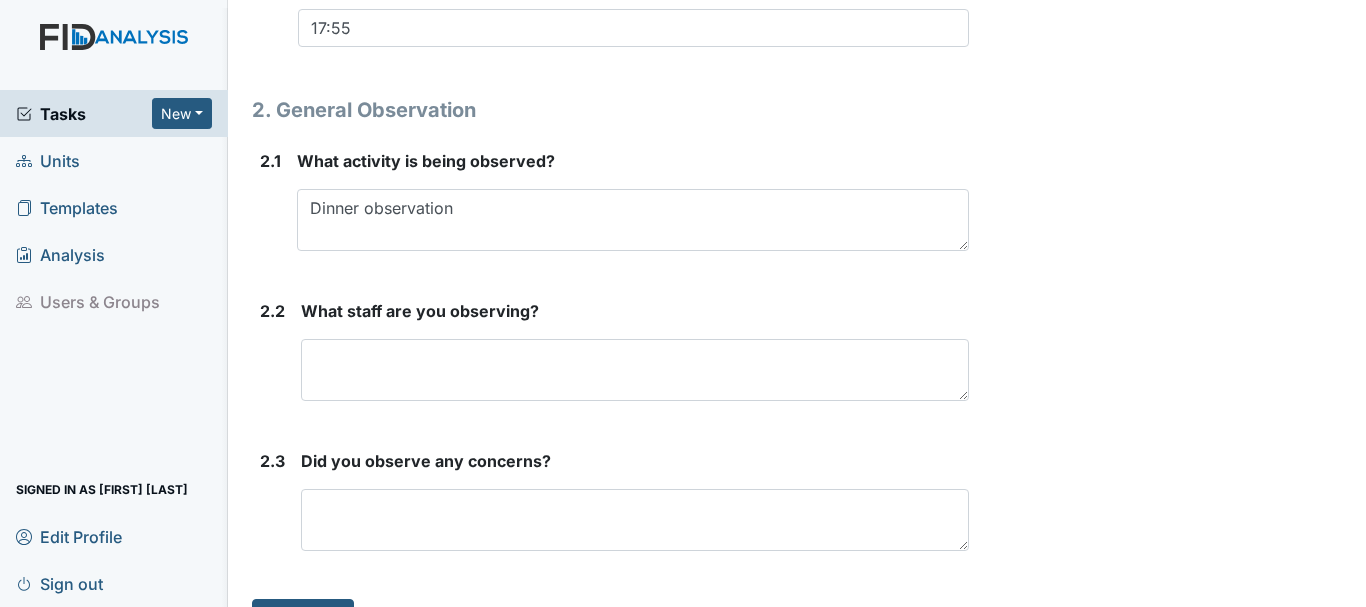 scroll, scrollTop: 776, scrollLeft: 0, axis: vertical 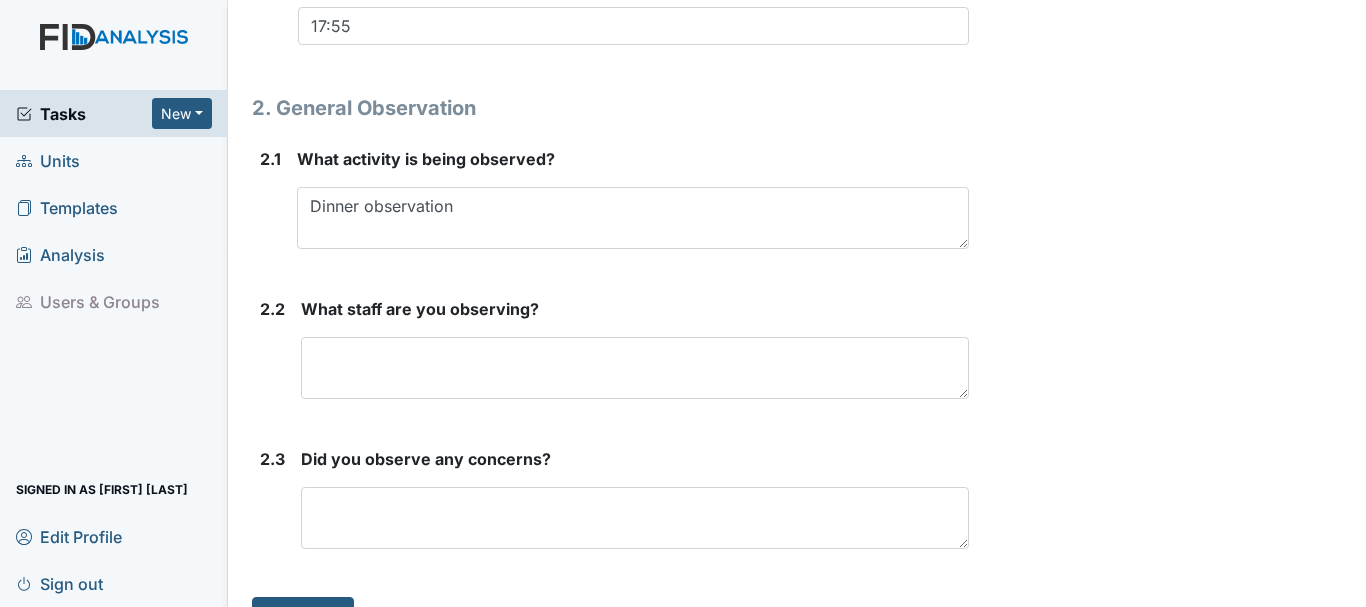 type on "Great Job dinner observation" 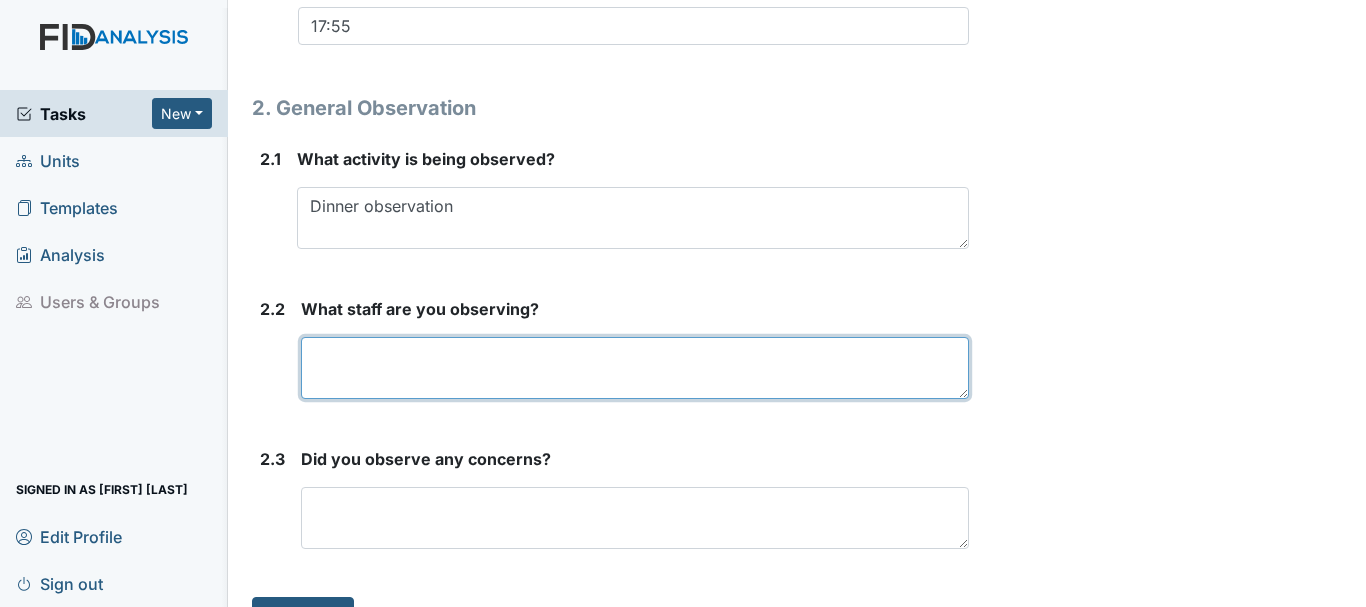 click at bounding box center (635, 368) 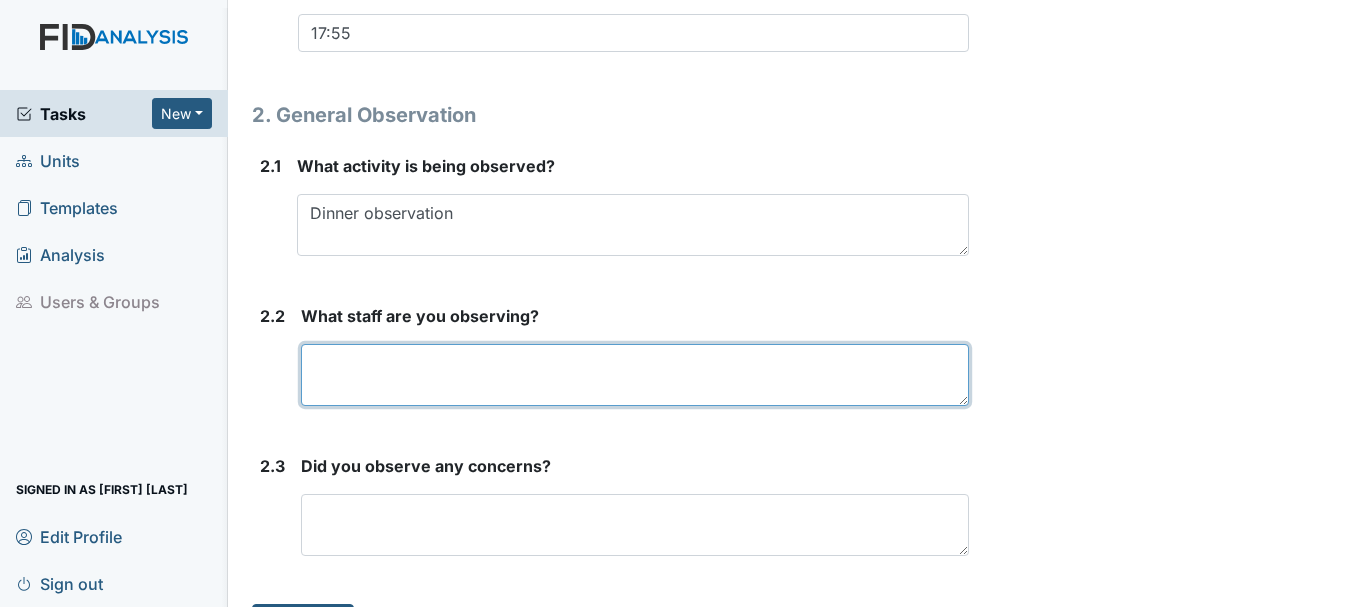 scroll, scrollTop: 820, scrollLeft: 0, axis: vertical 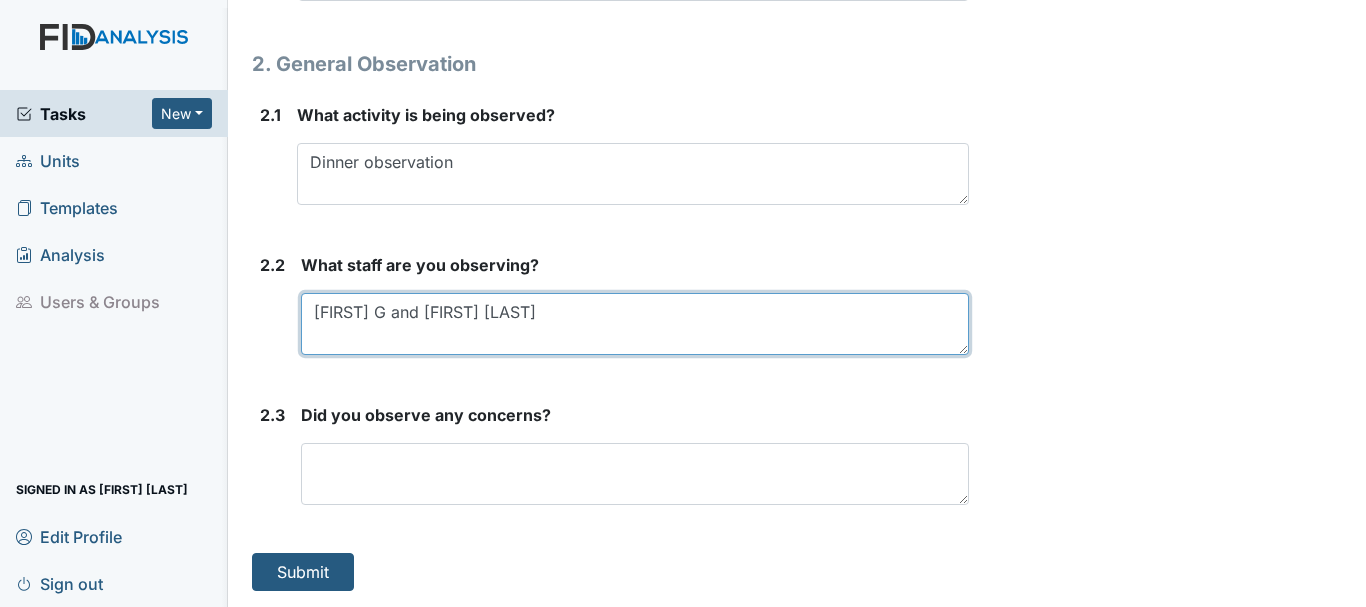 type on "Shonetta G and Teria T" 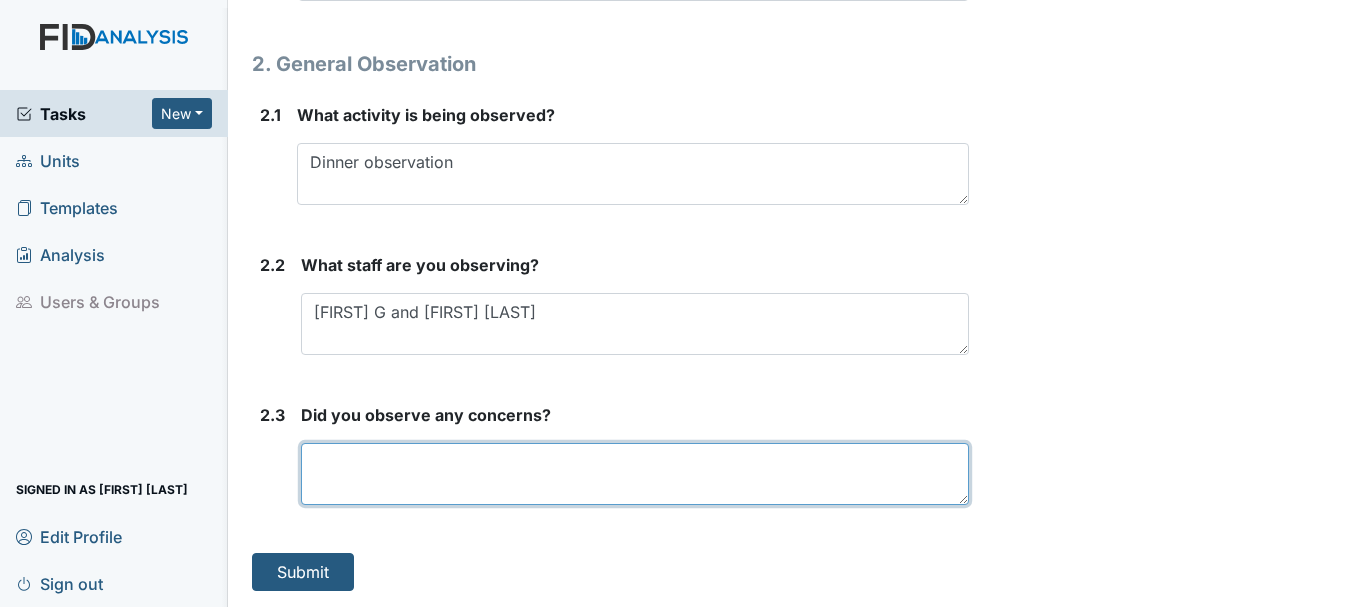 click at bounding box center [635, 474] 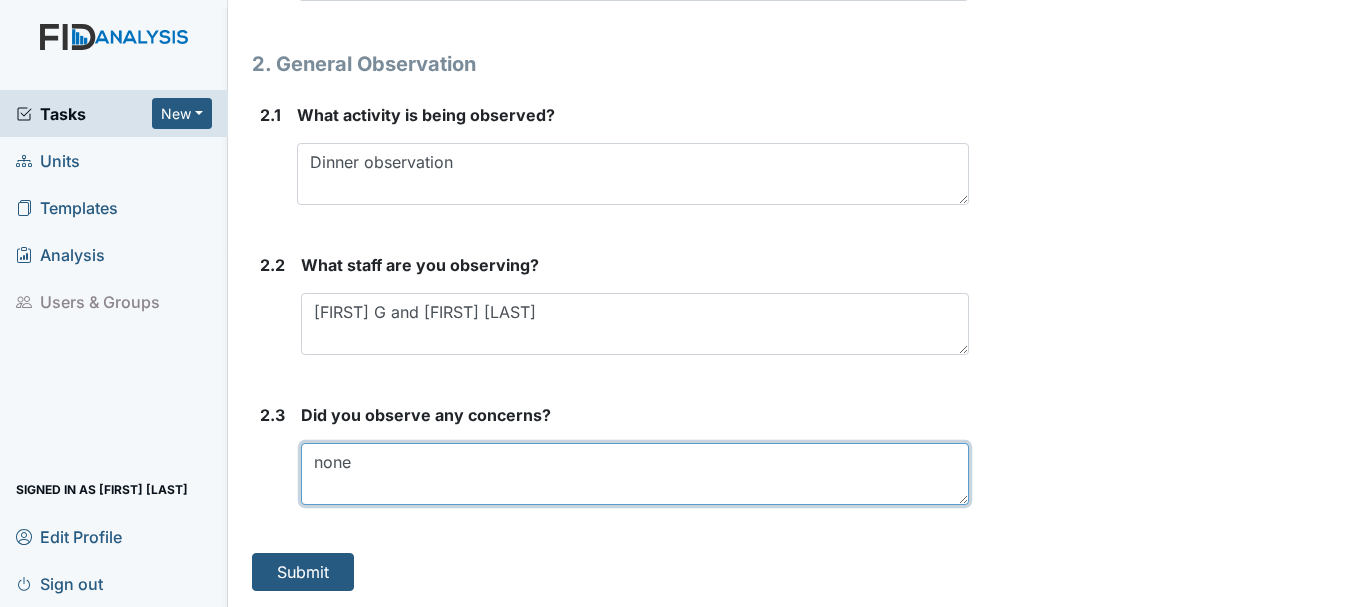 type on "none" 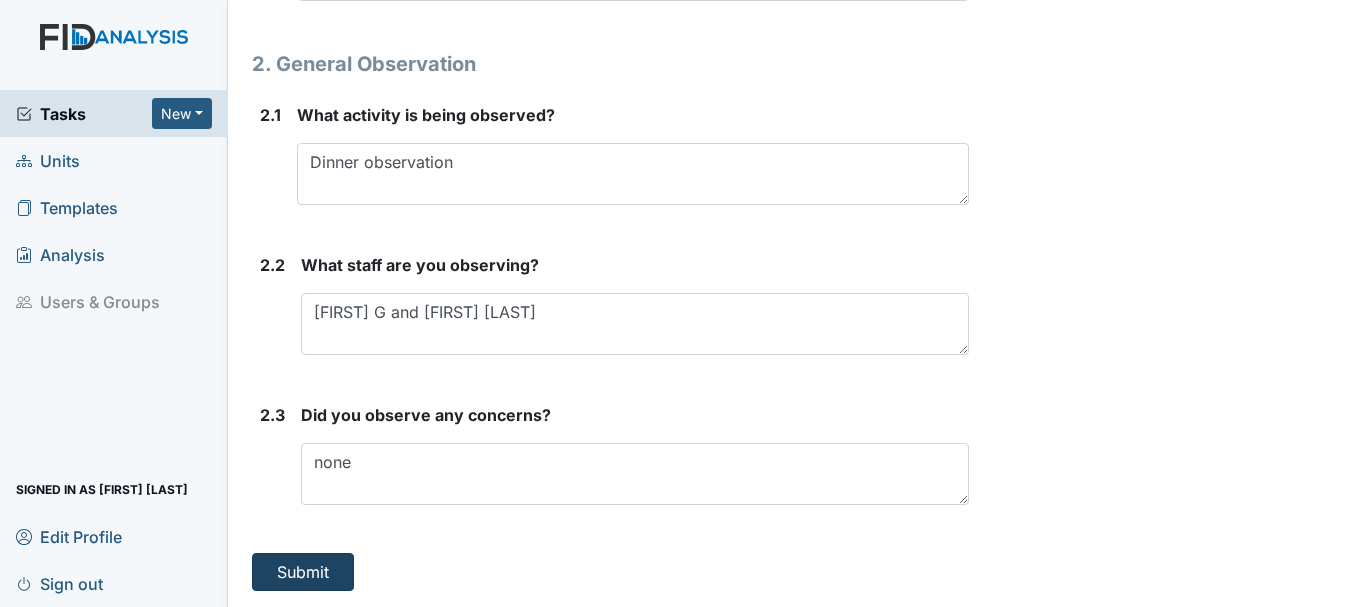 click on "Submit" at bounding box center [303, 572] 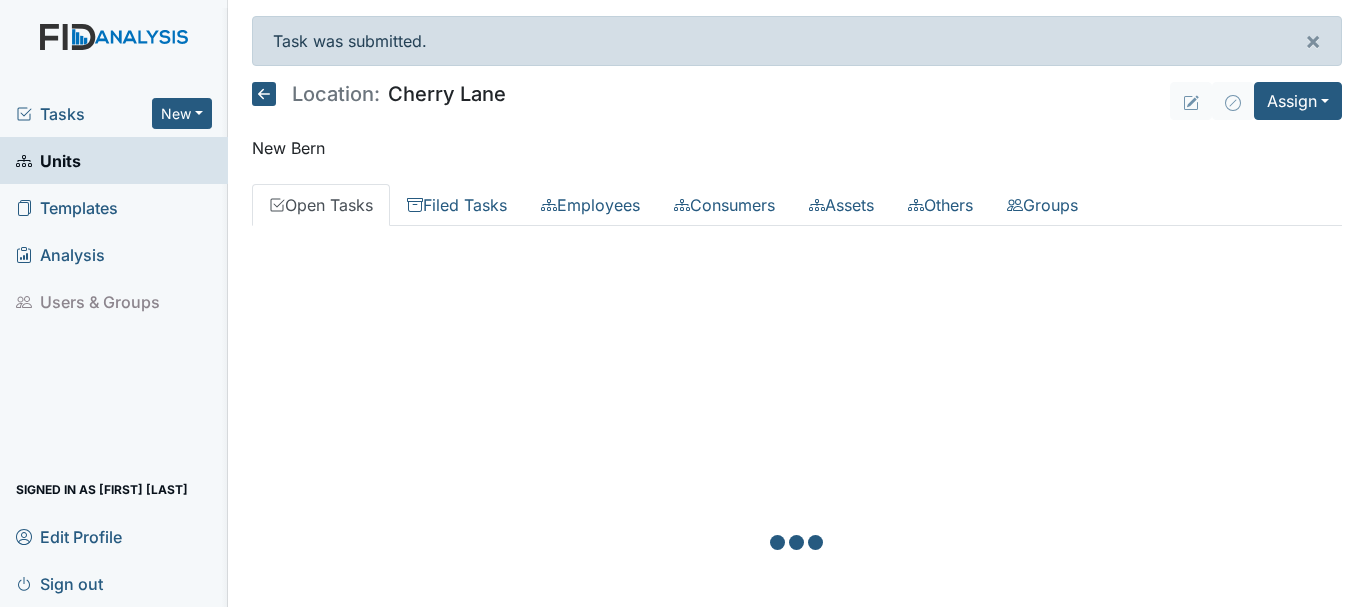 scroll, scrollTop: 0, scrollLeft: 0, axis: both 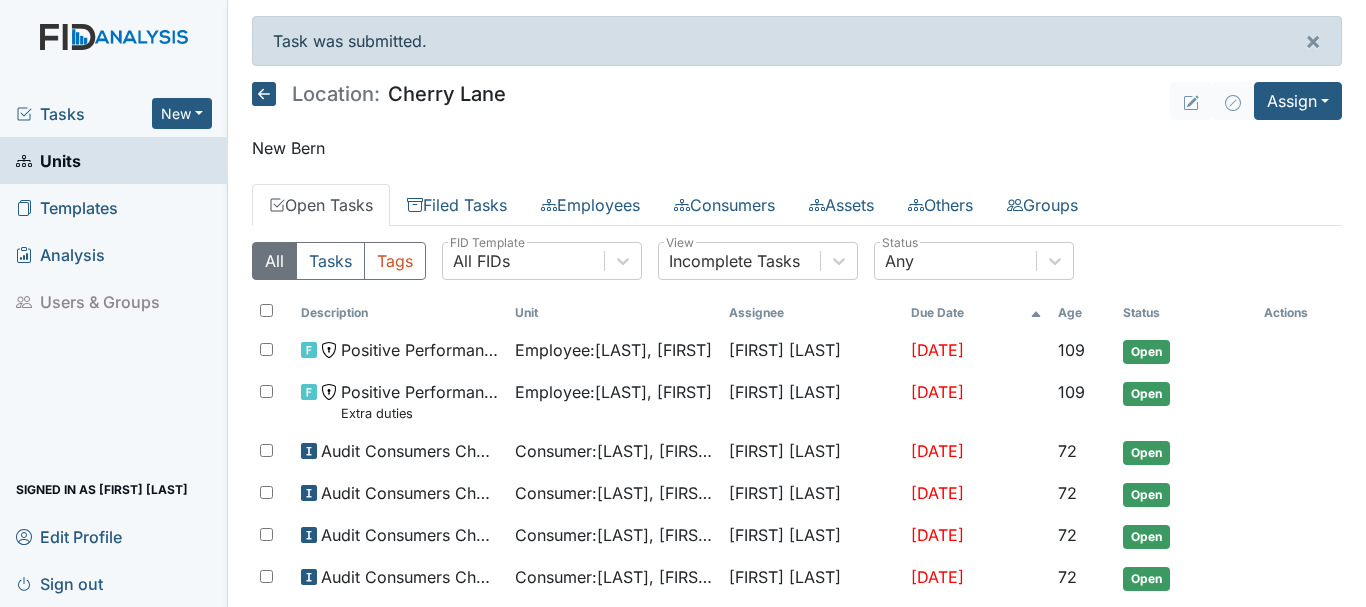 click on "Units" at bounding box center (114, 160) 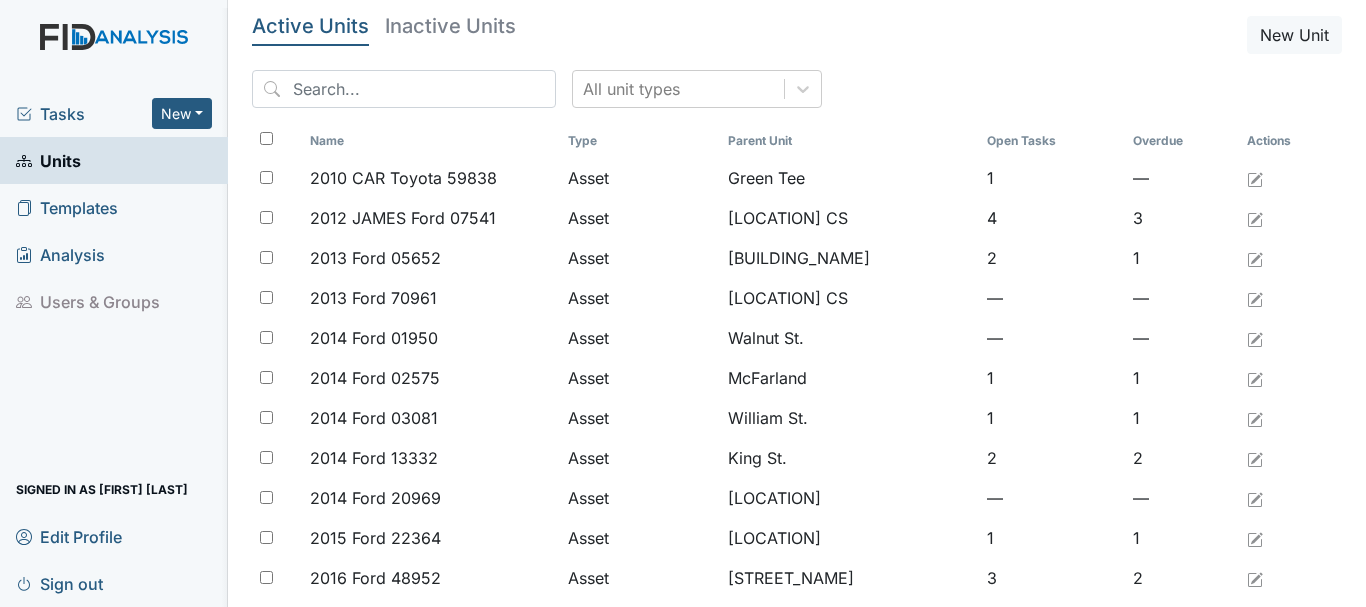 scroll, scrollTop: 0, scrollLeft: 0, axis: both 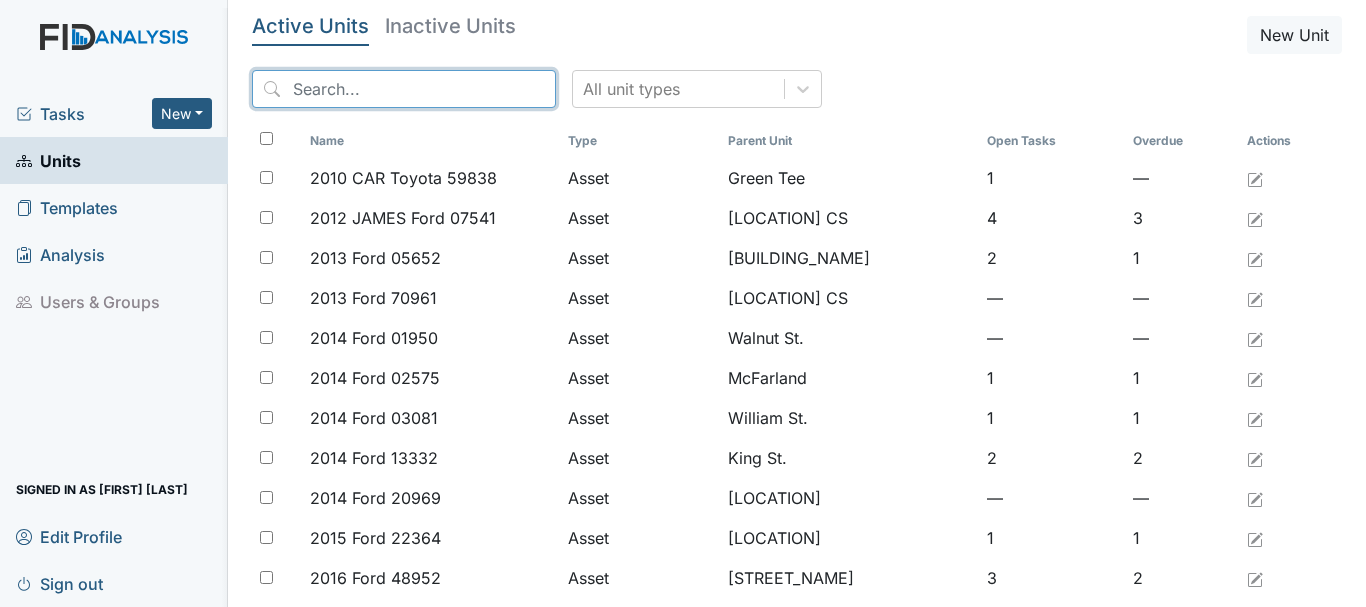 click at bounding box center [404, 89] 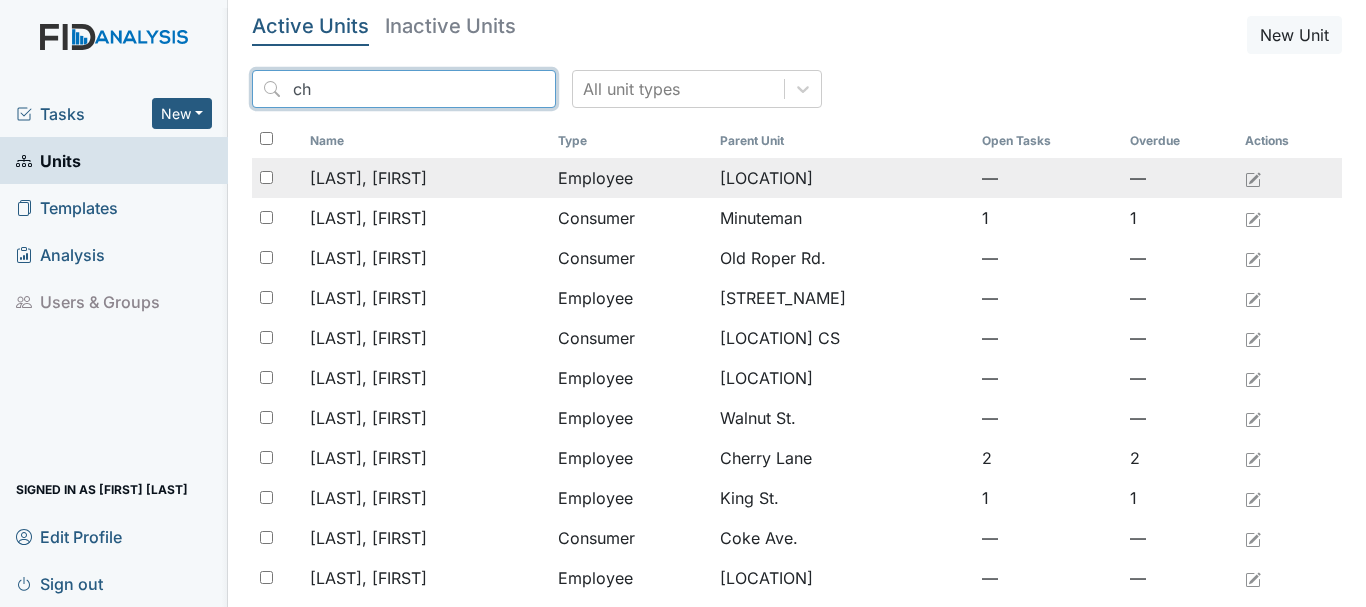 type on "c" 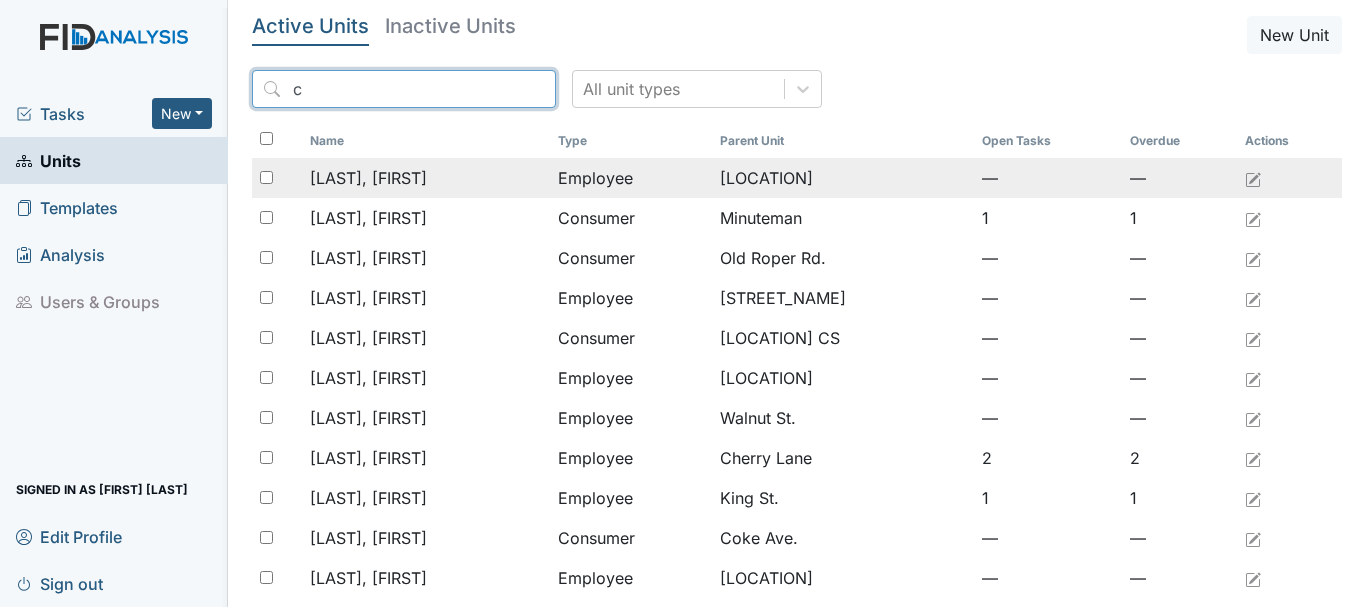 type 